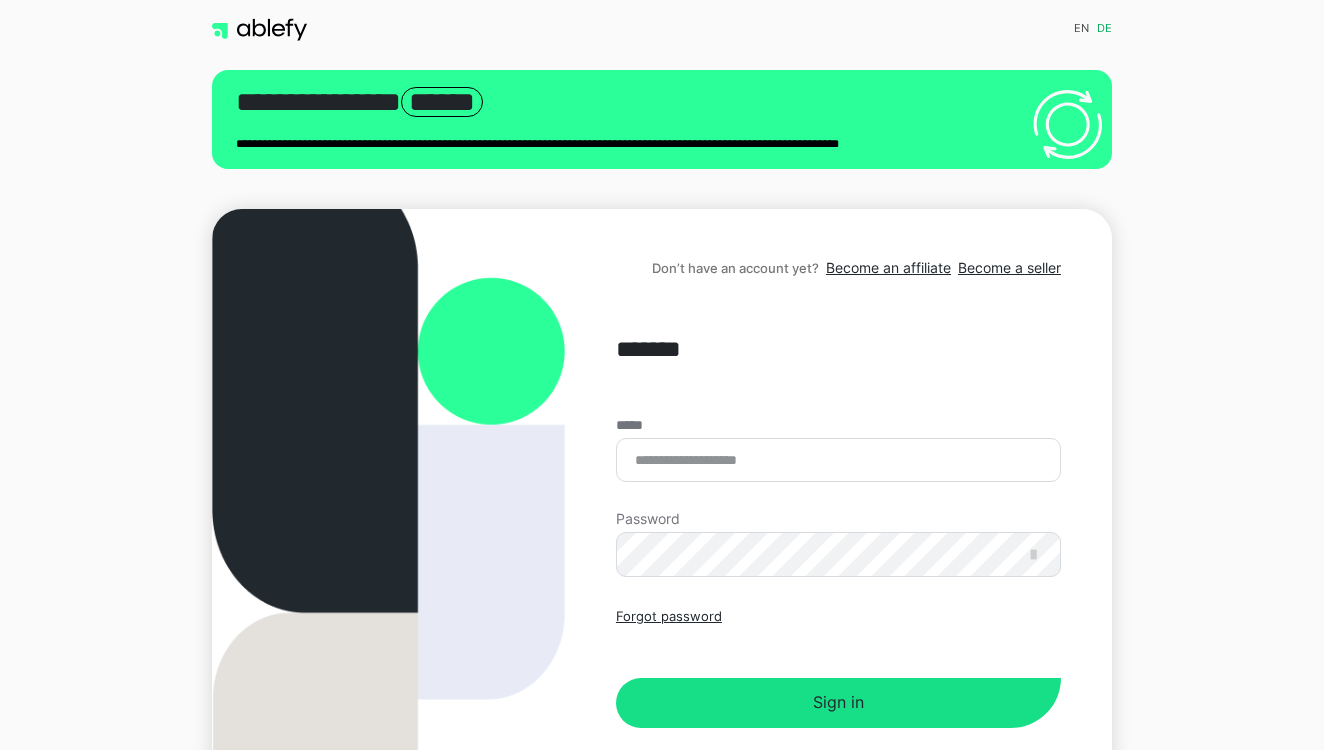 scroll, scrollTop: 0, scrollLeft: 0, axis: both 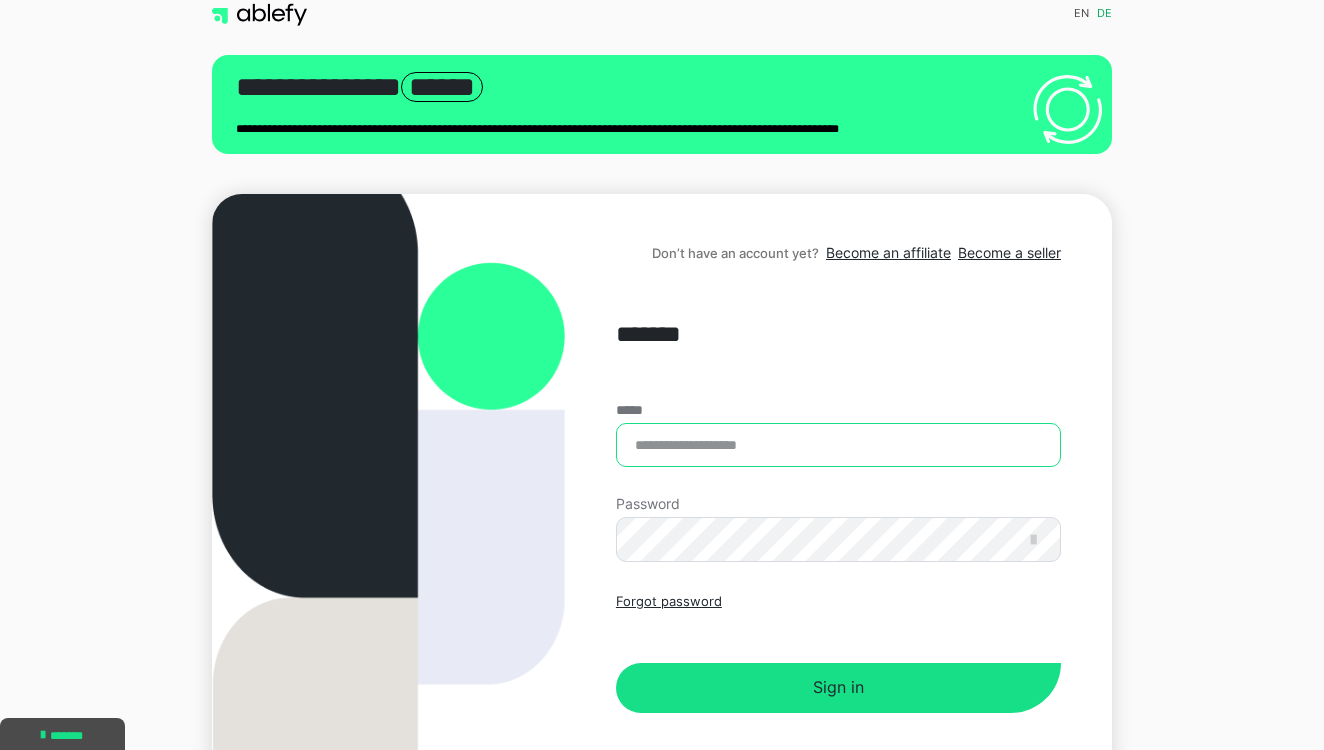 click on "*****" at bounding box center [838, 445] 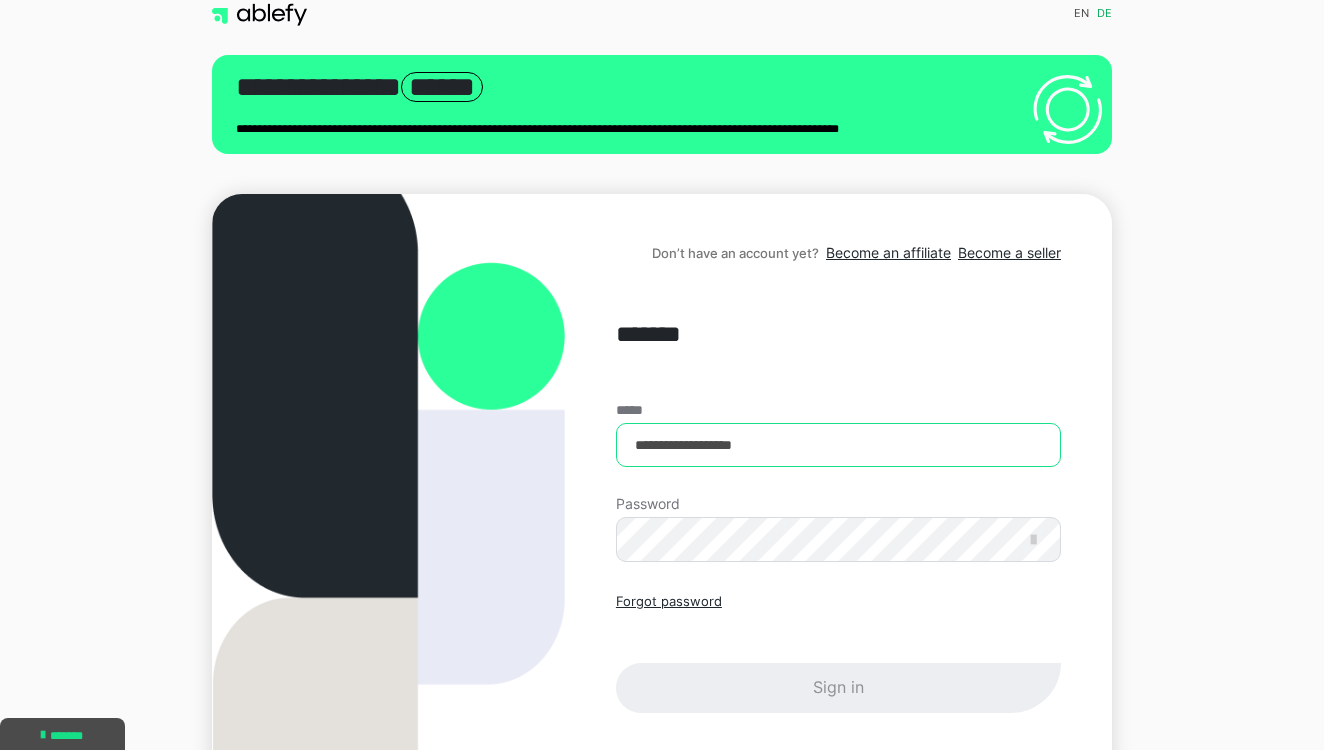 type on "**********" 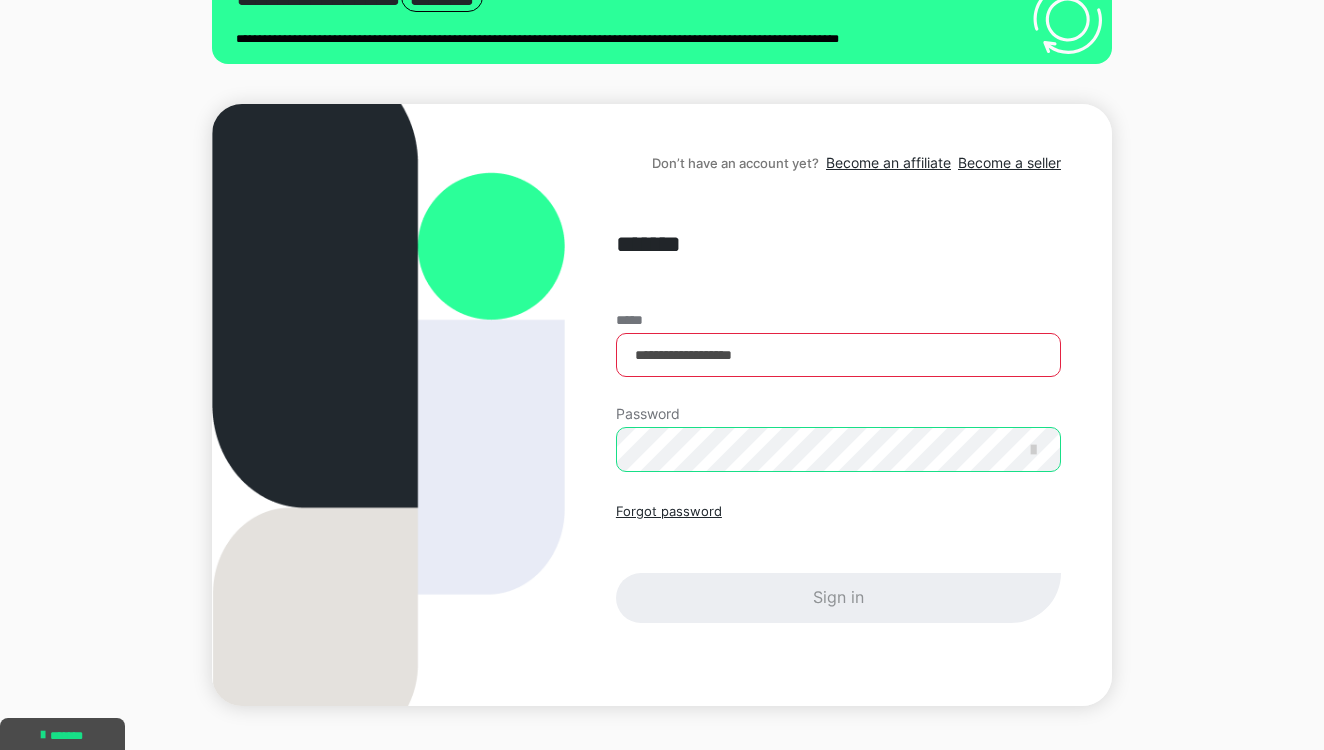 scroll, scrollTop: 108, scrollLeft: 0, axis: vertical 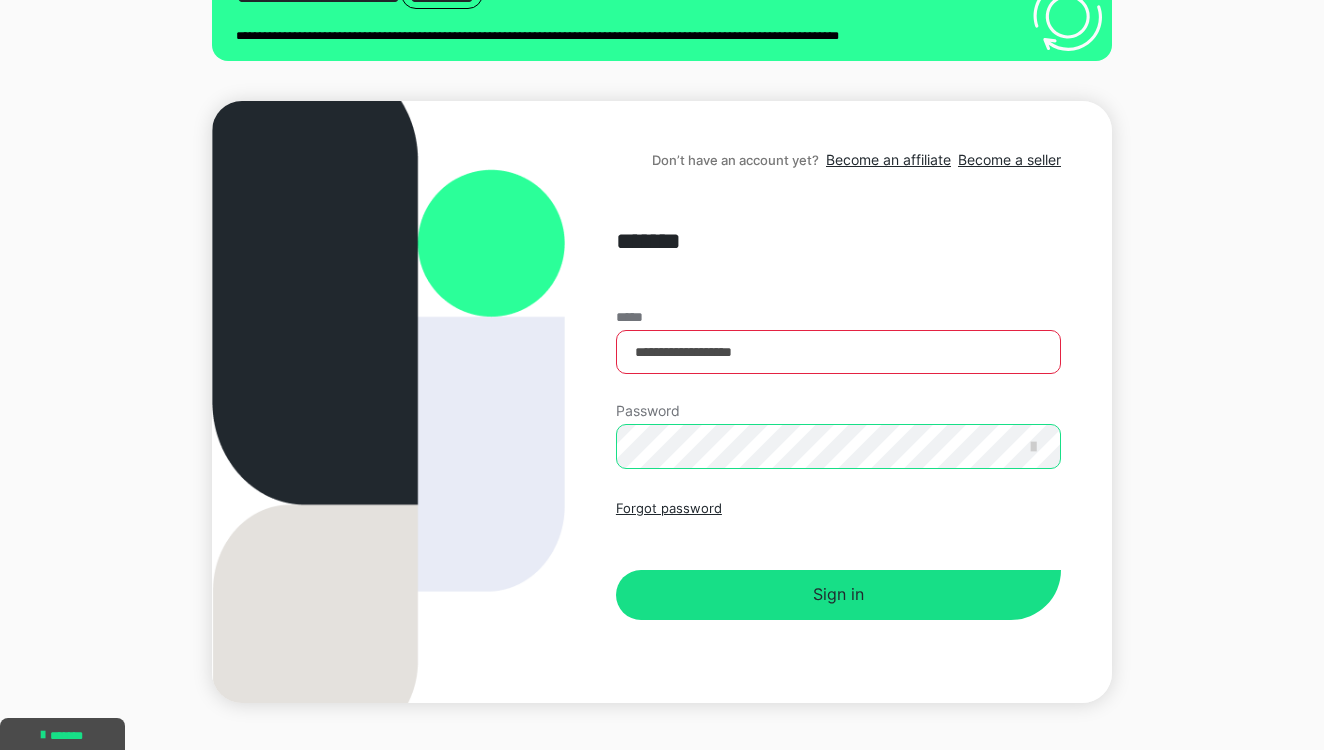 click on "Sign in" at bounding box center [838, 595] 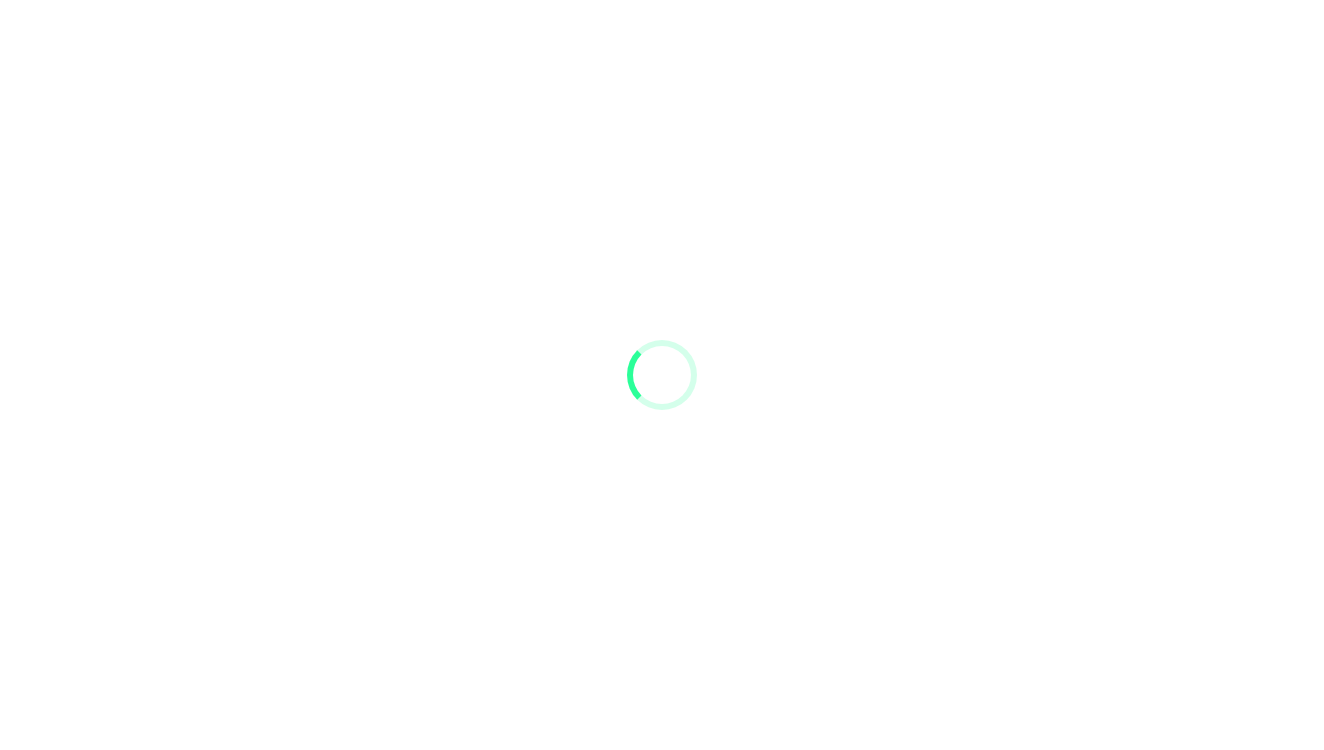 scroll, scrollTop: 0, scrollLeft: 0, axis: both 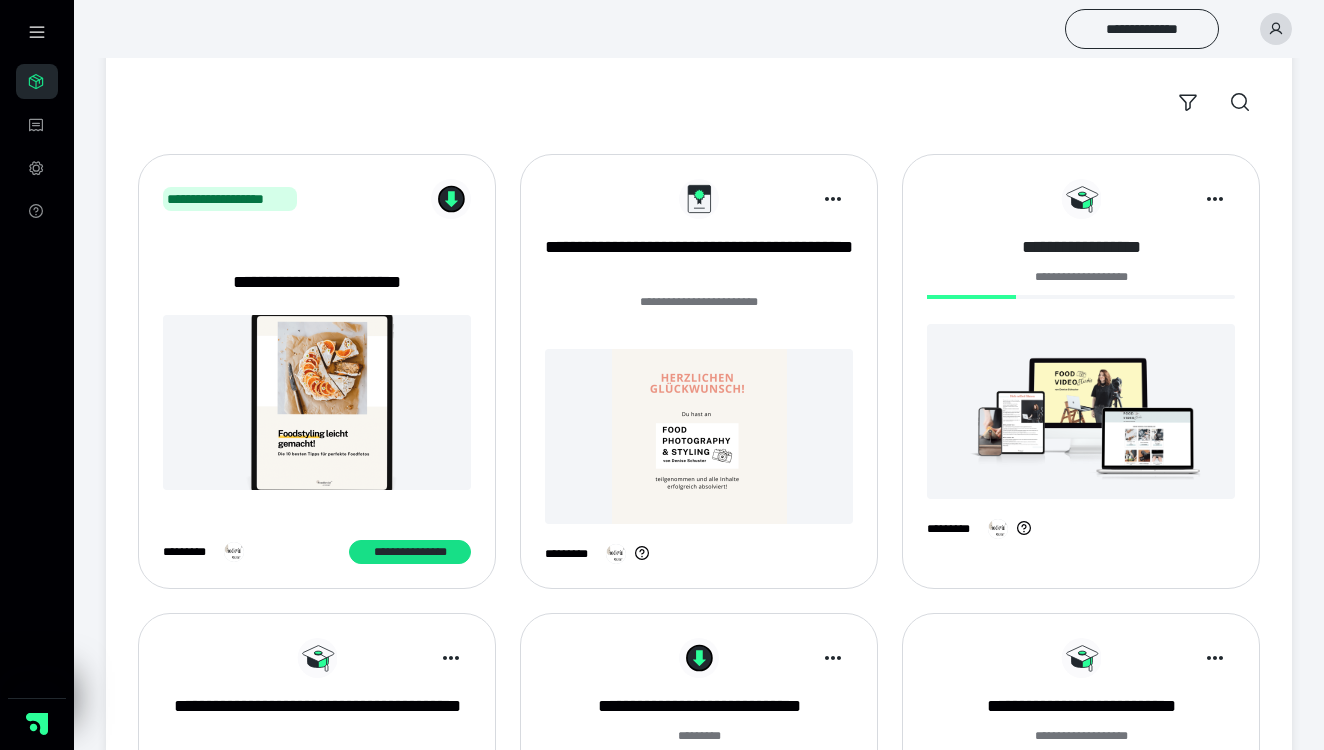 click on "**********" at bounding box center (1081, 247) 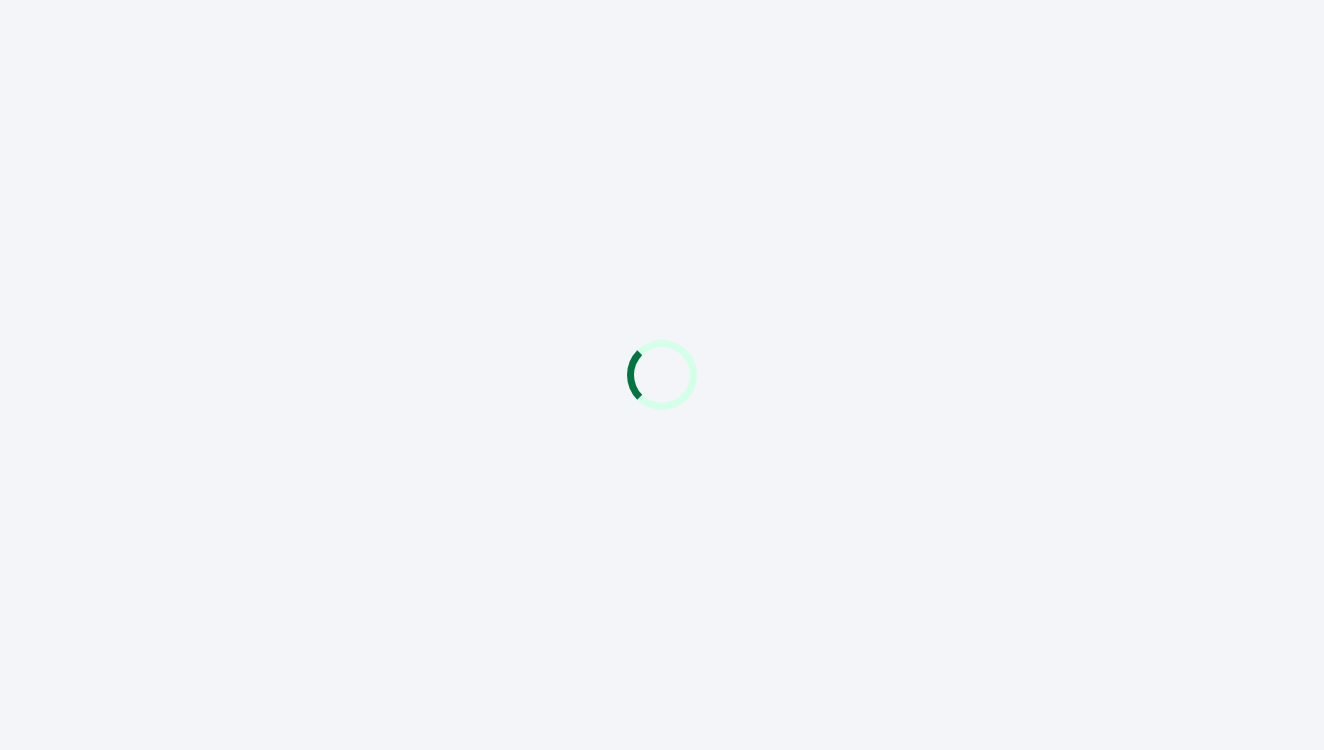 scroll, scrollTop: 0, scrollLeft: 0, axis: both 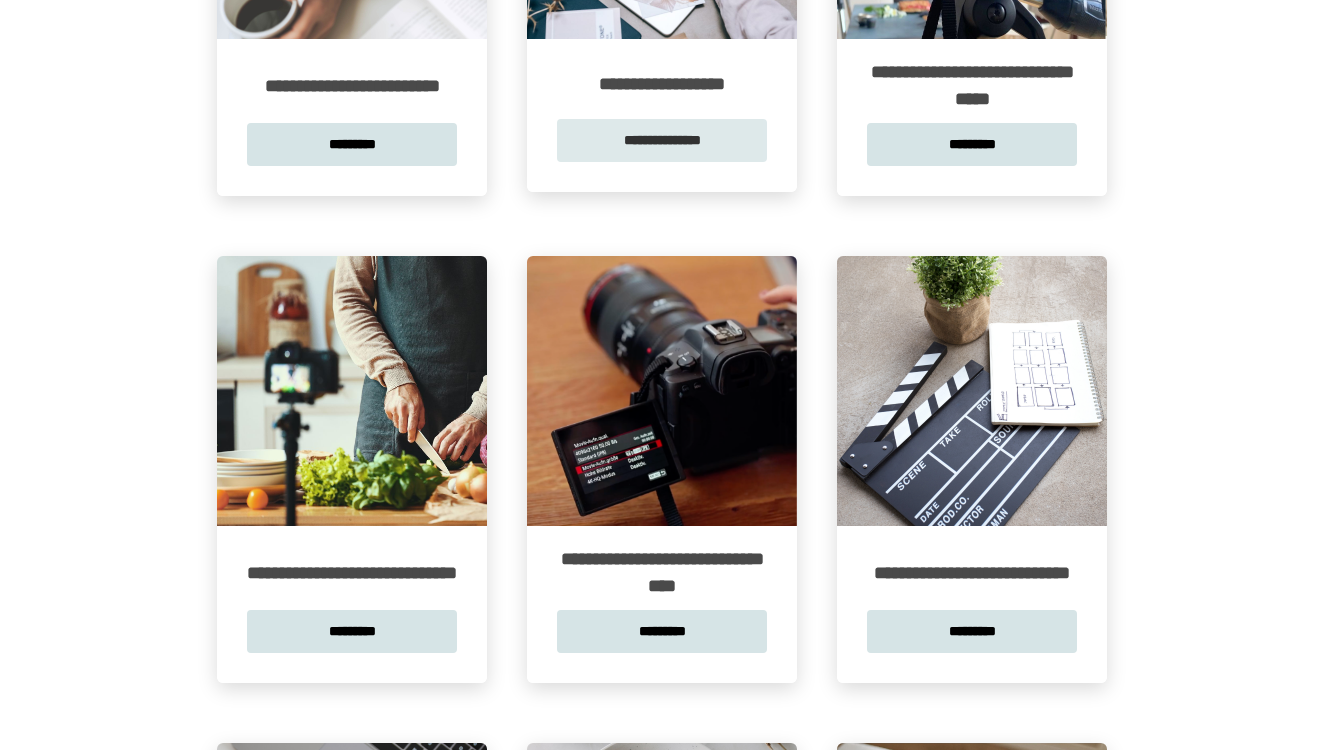 click on "**********" at bounding box center [662, 140] 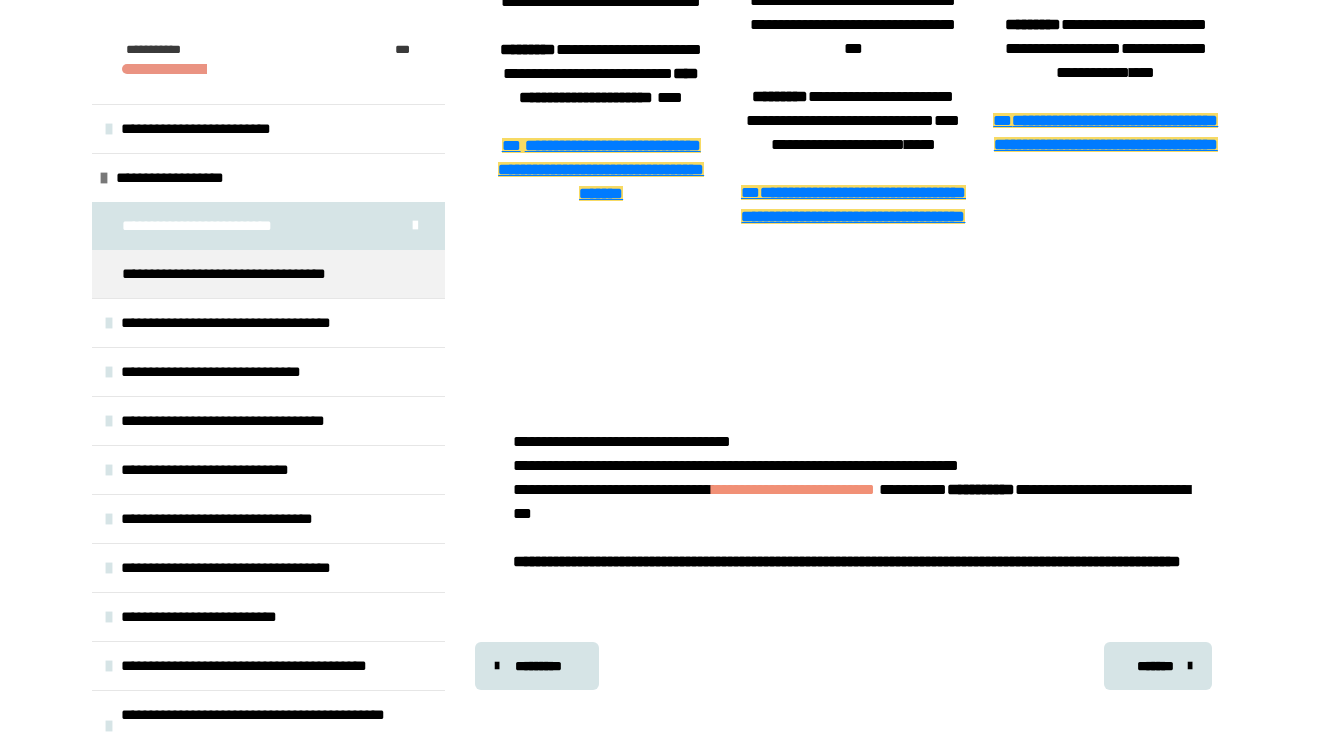 scroll, scrollTop: 1398, scrollLeft: 0, axis: vertical 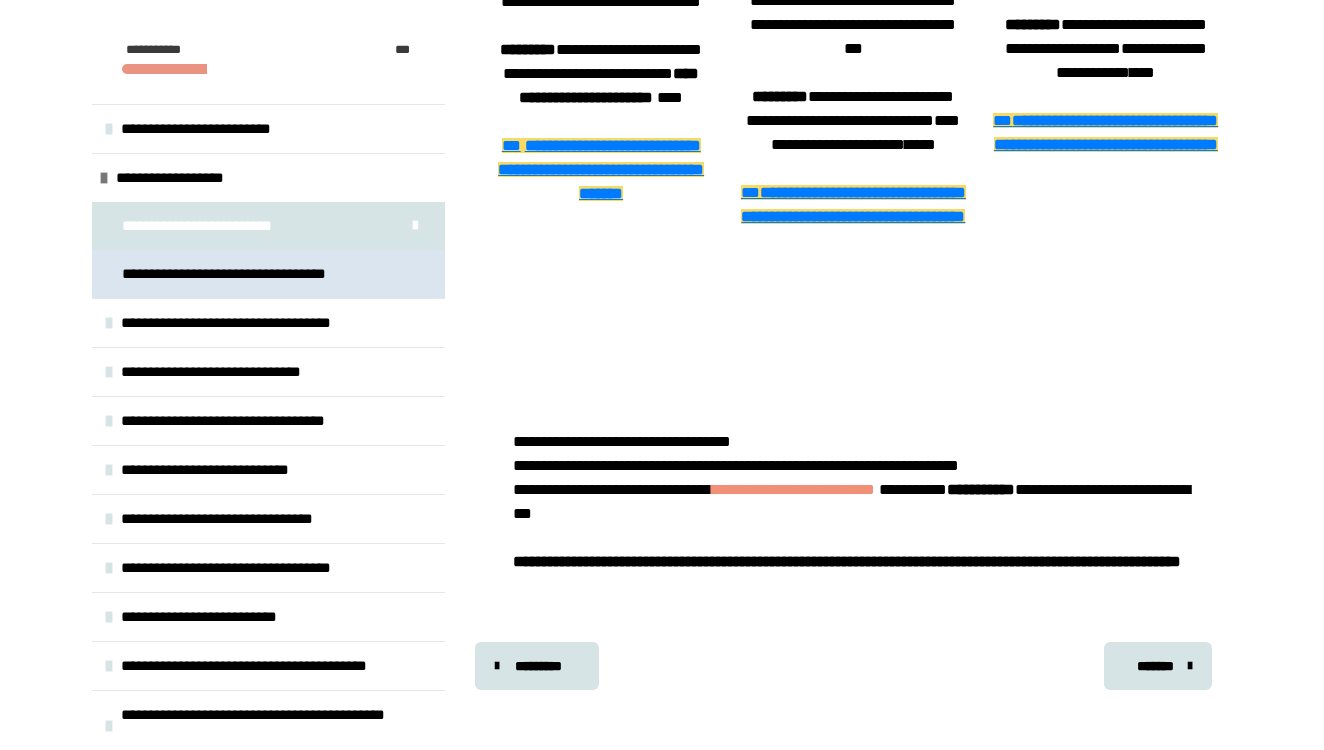 click on "**********" at bounding box center (253, 274) 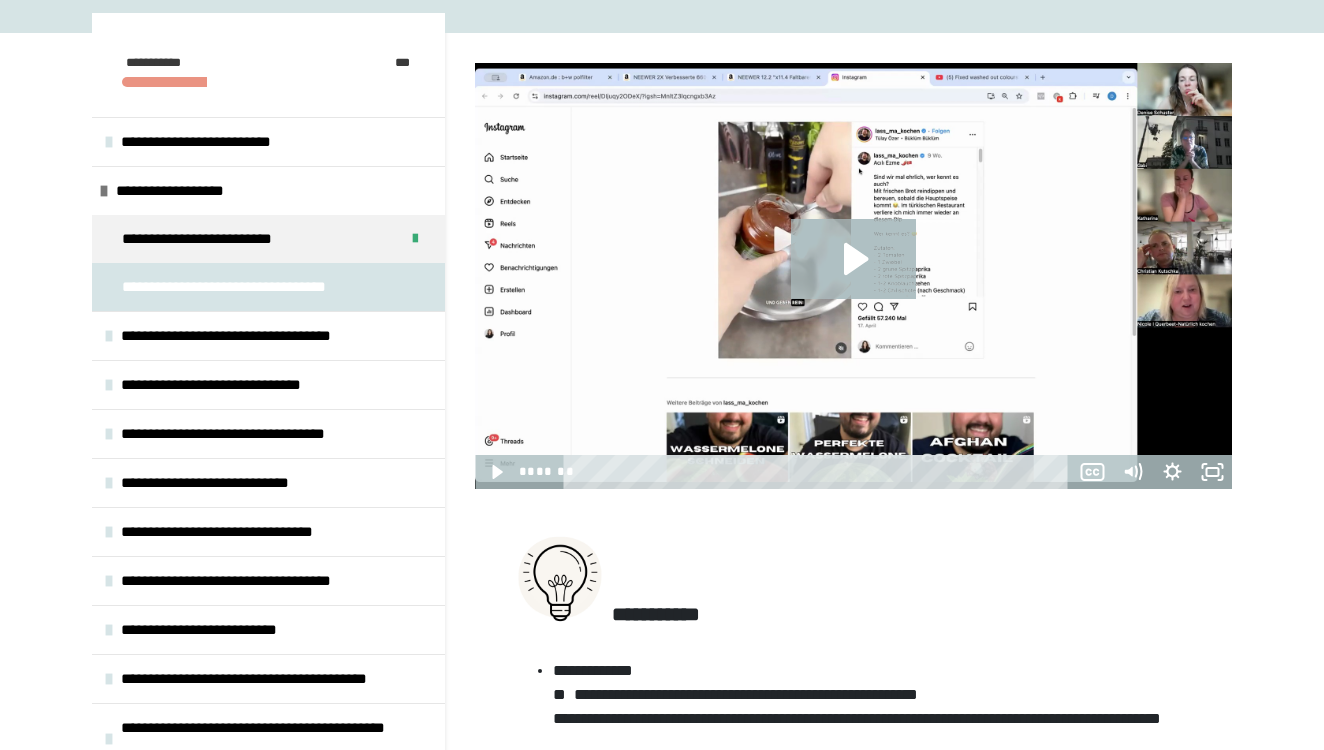 scroll, scrollTop: 231, scrollLeft: 0, axis: vertical 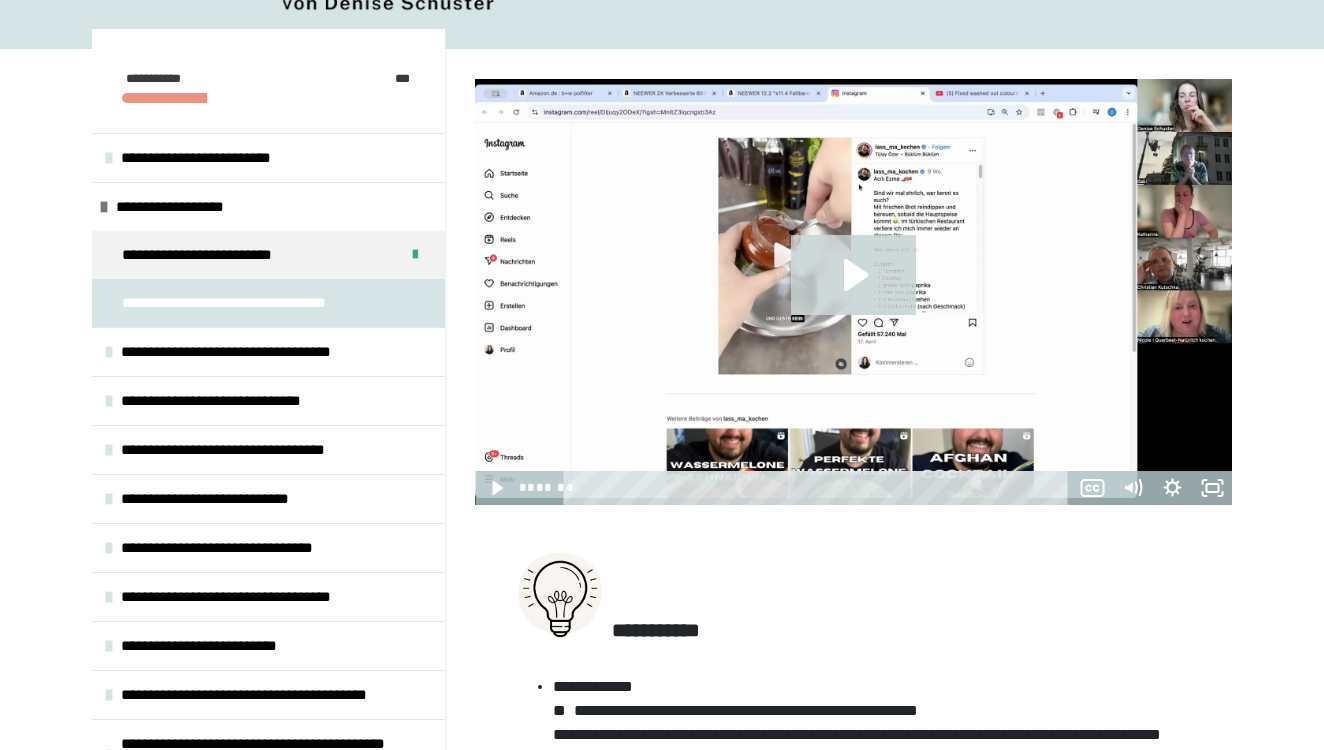 click 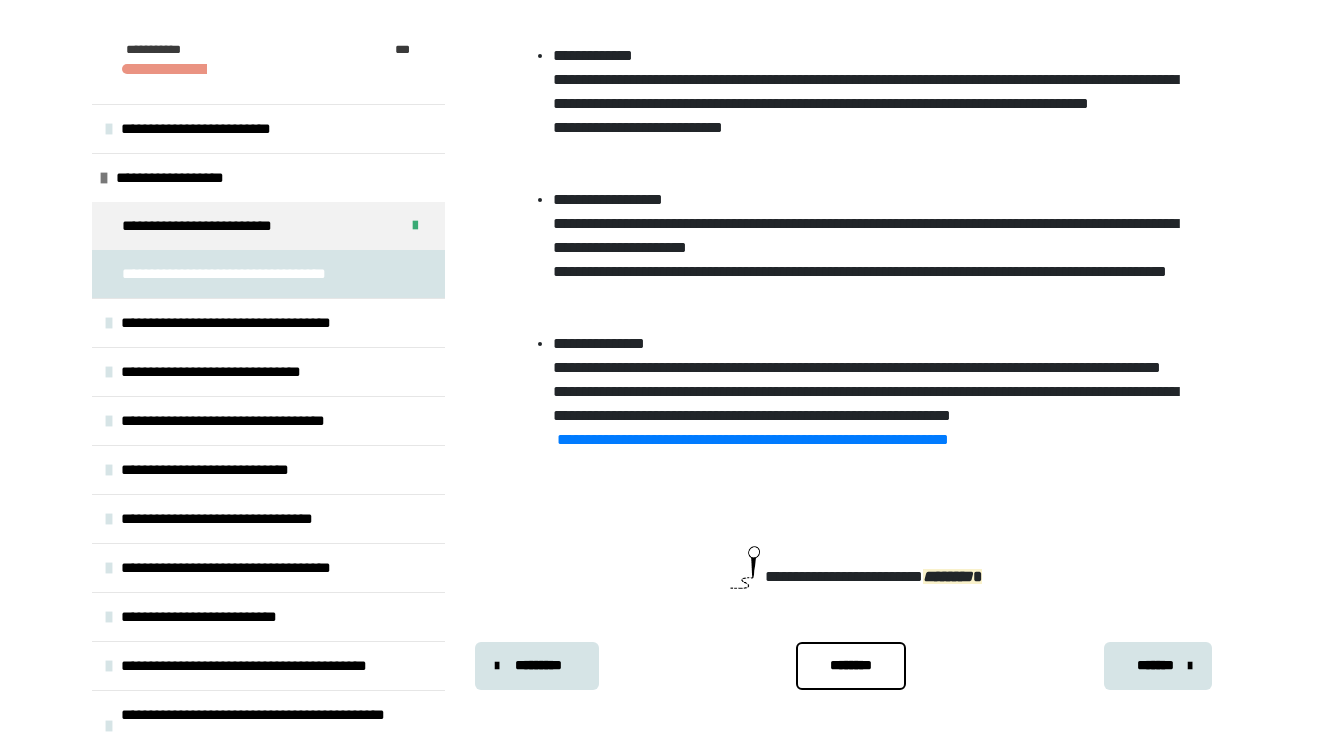 scroll, scrollTop: 982, scrollLeft: 0, axis: vertical 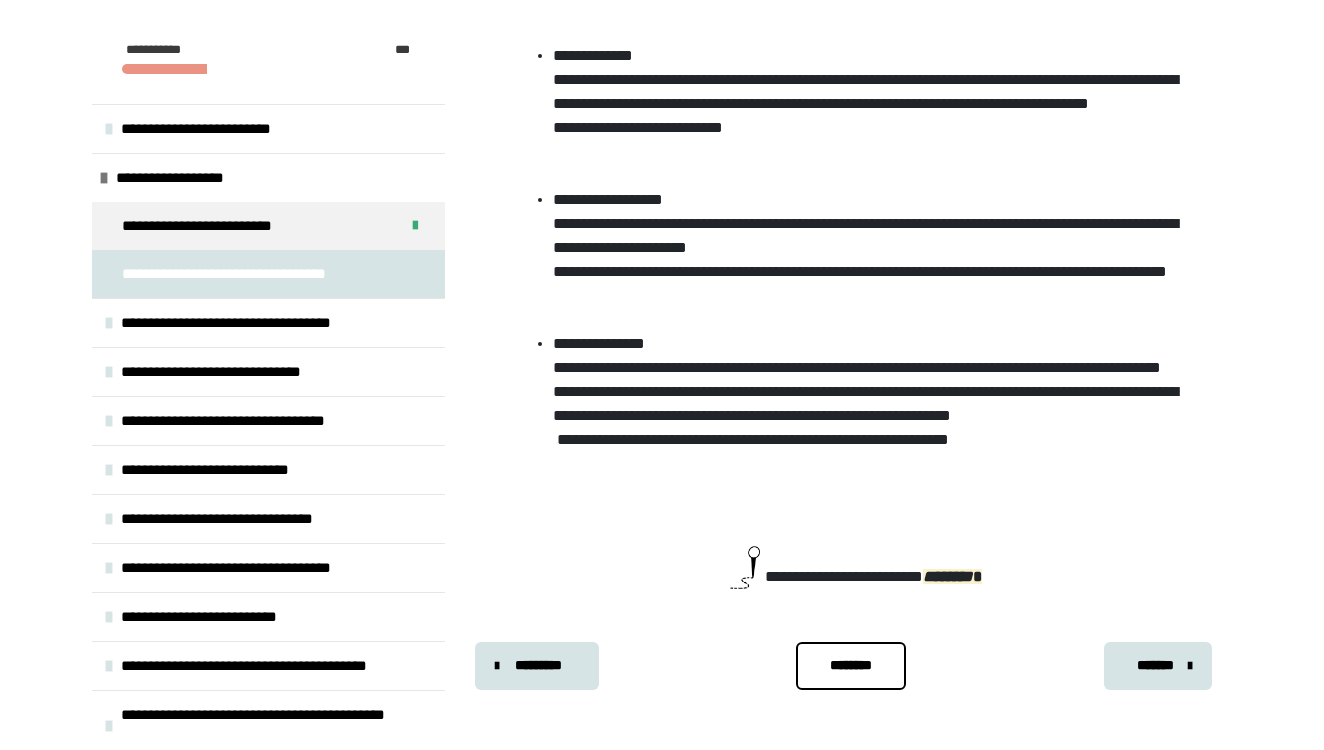 click on "**********" at bounding box center [753, 439] 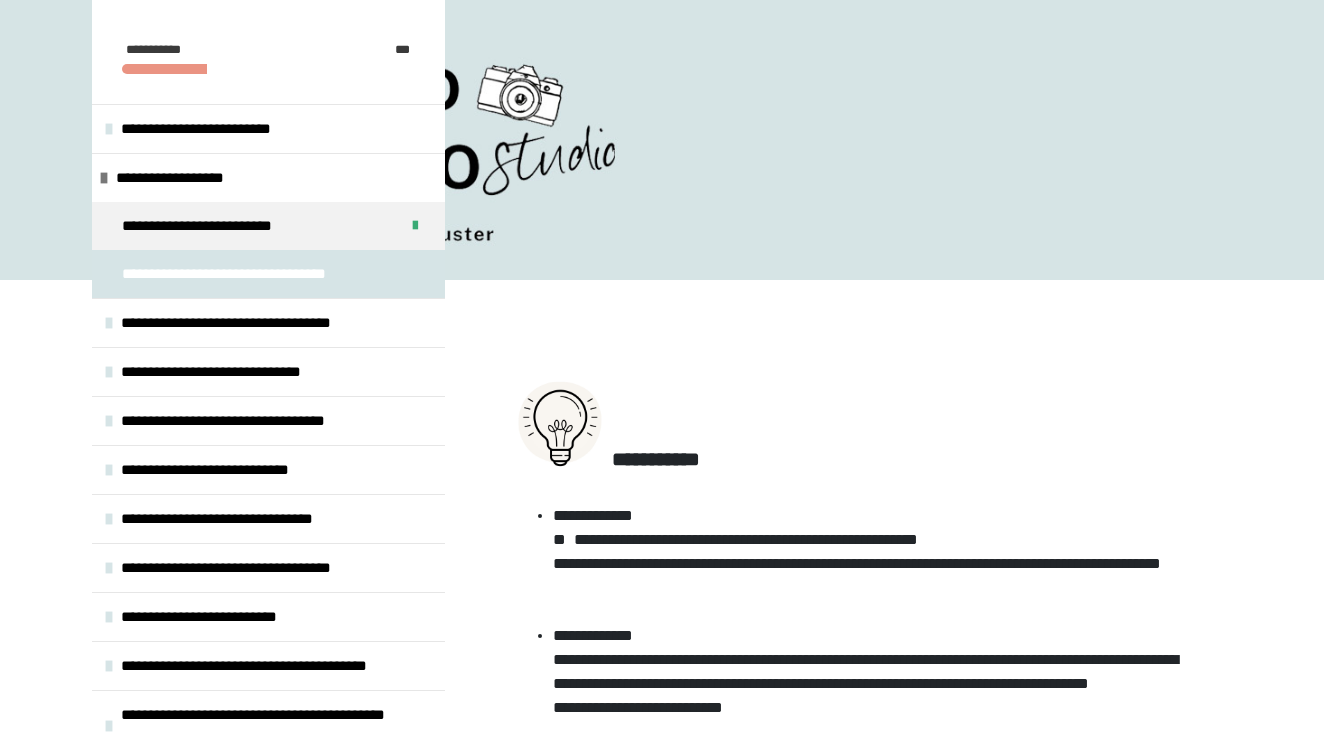 scroll, scrollTop: 516, scrollLeft: 0, axis: vertical 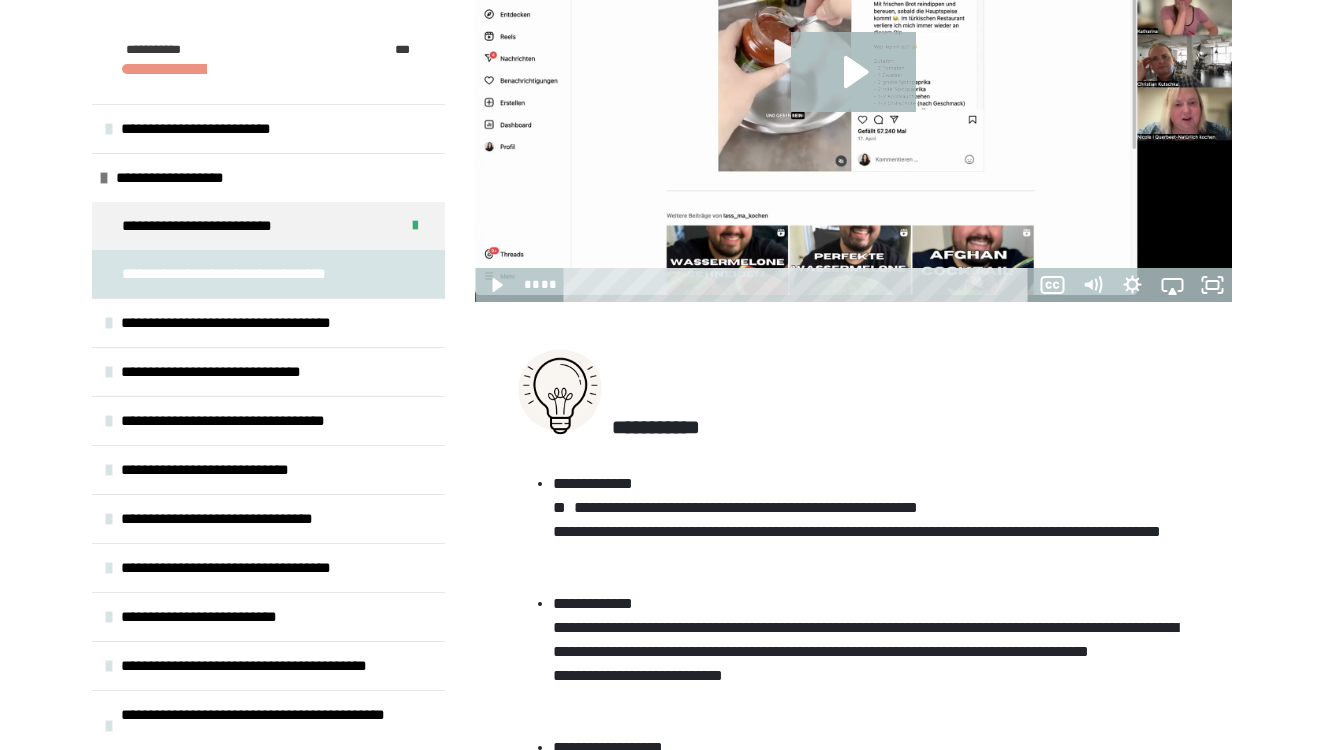click at bounding box center [853, 89] 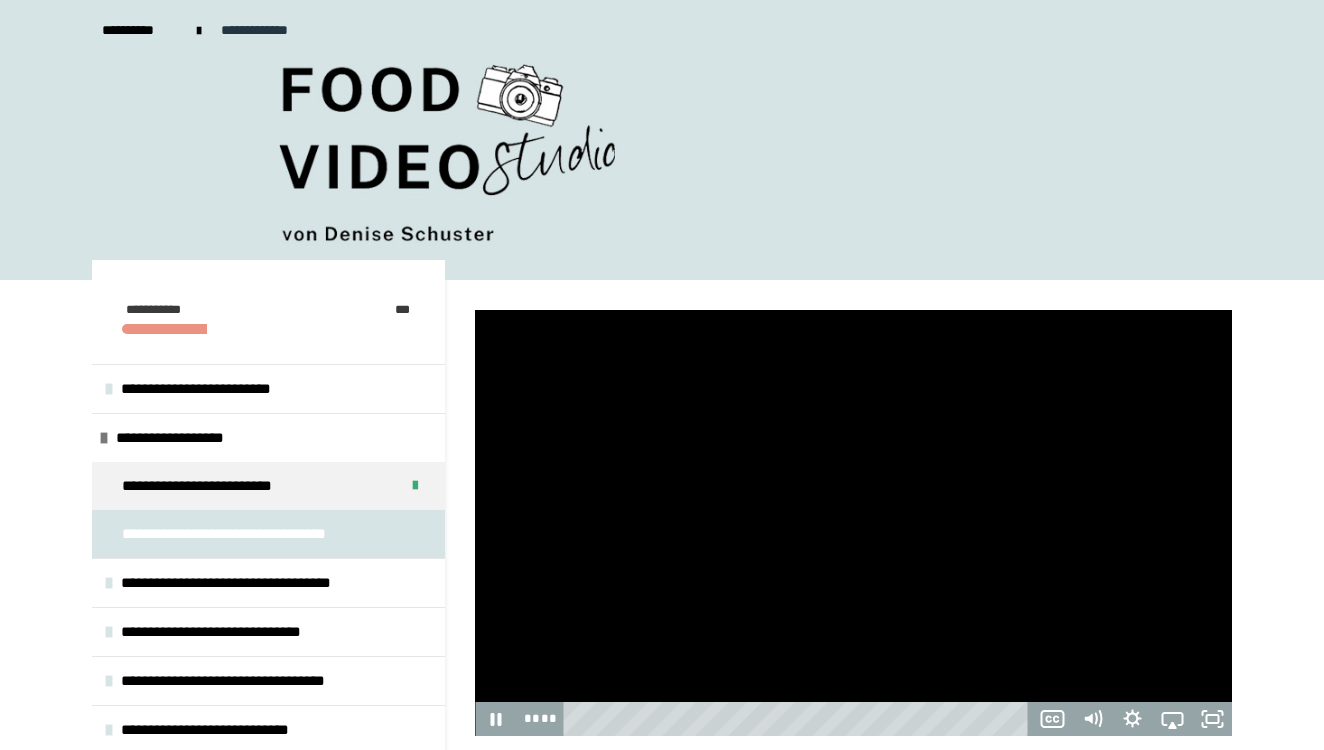 scroll, scrollTop: 0, scrollLeft: 0, axis: both 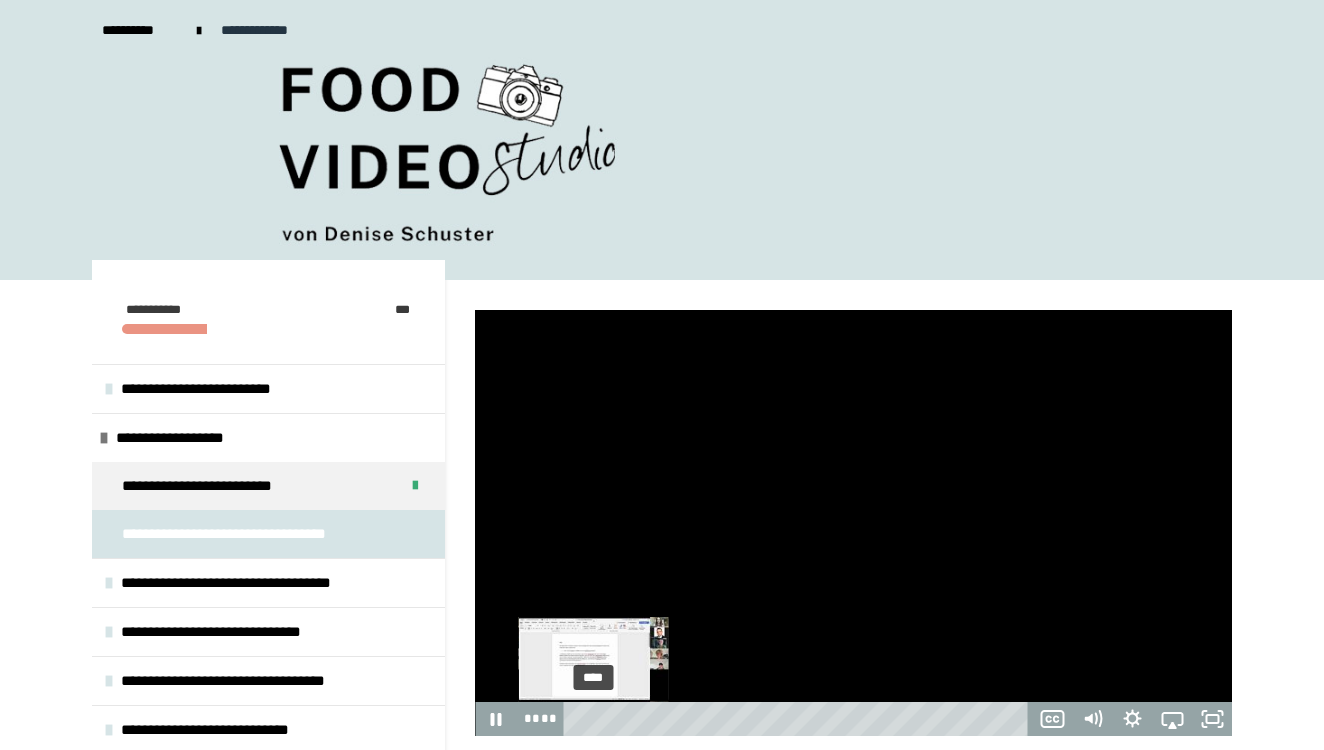 click on "****" at bounding box center (799, 719) 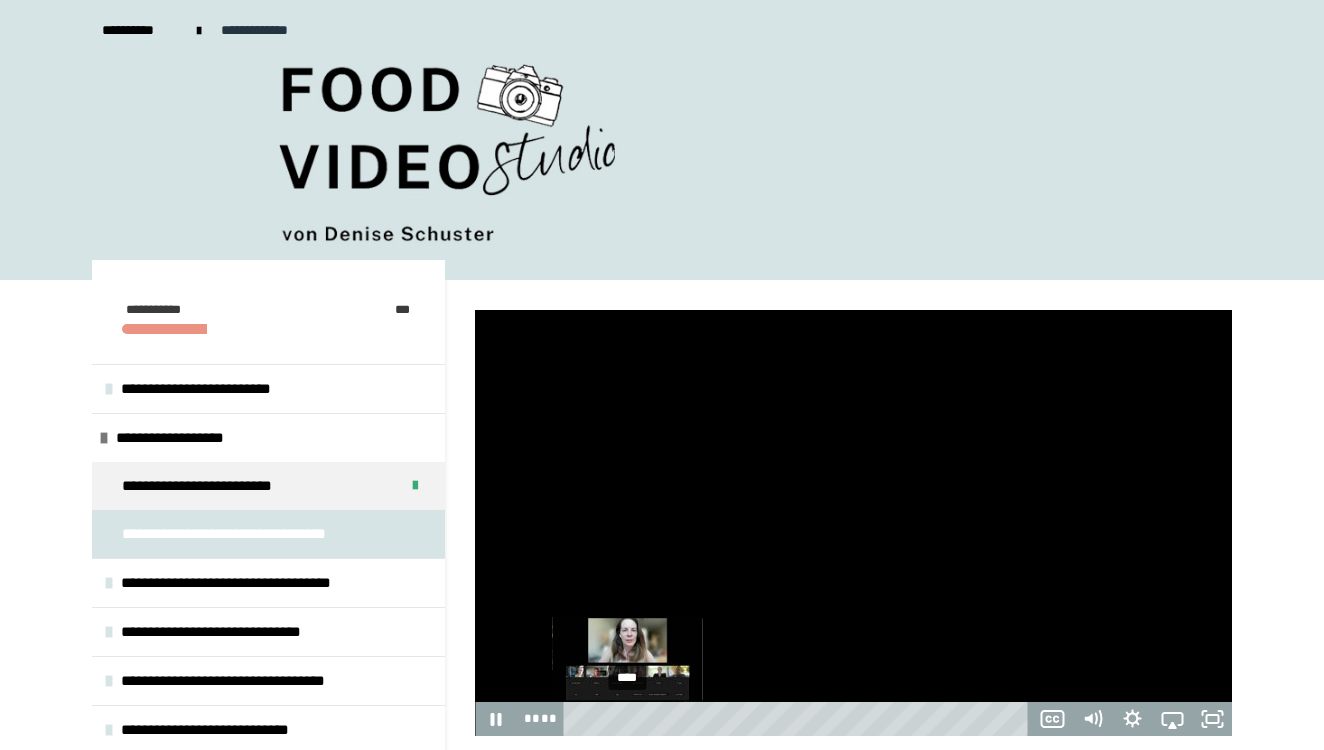 click on "****" at bounding box center [799, 719] 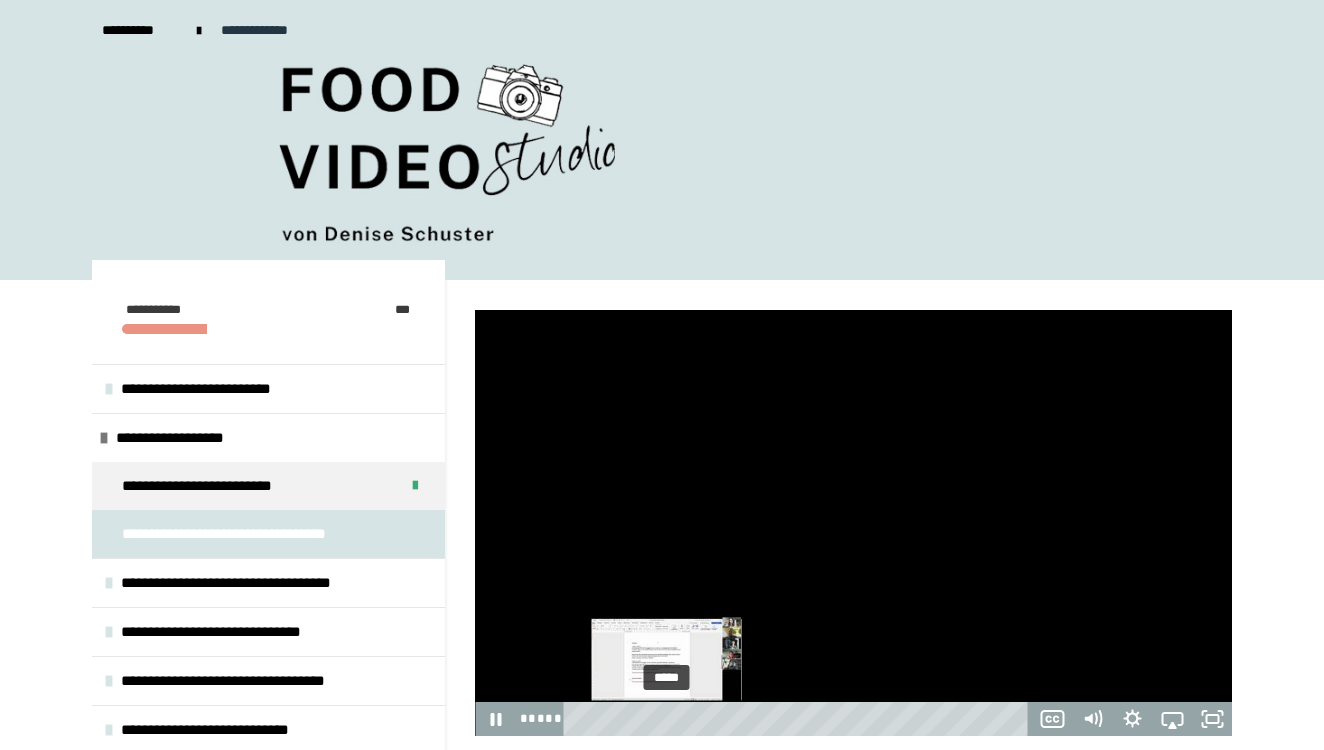 click on "*****" at bounding box center [799, 719] 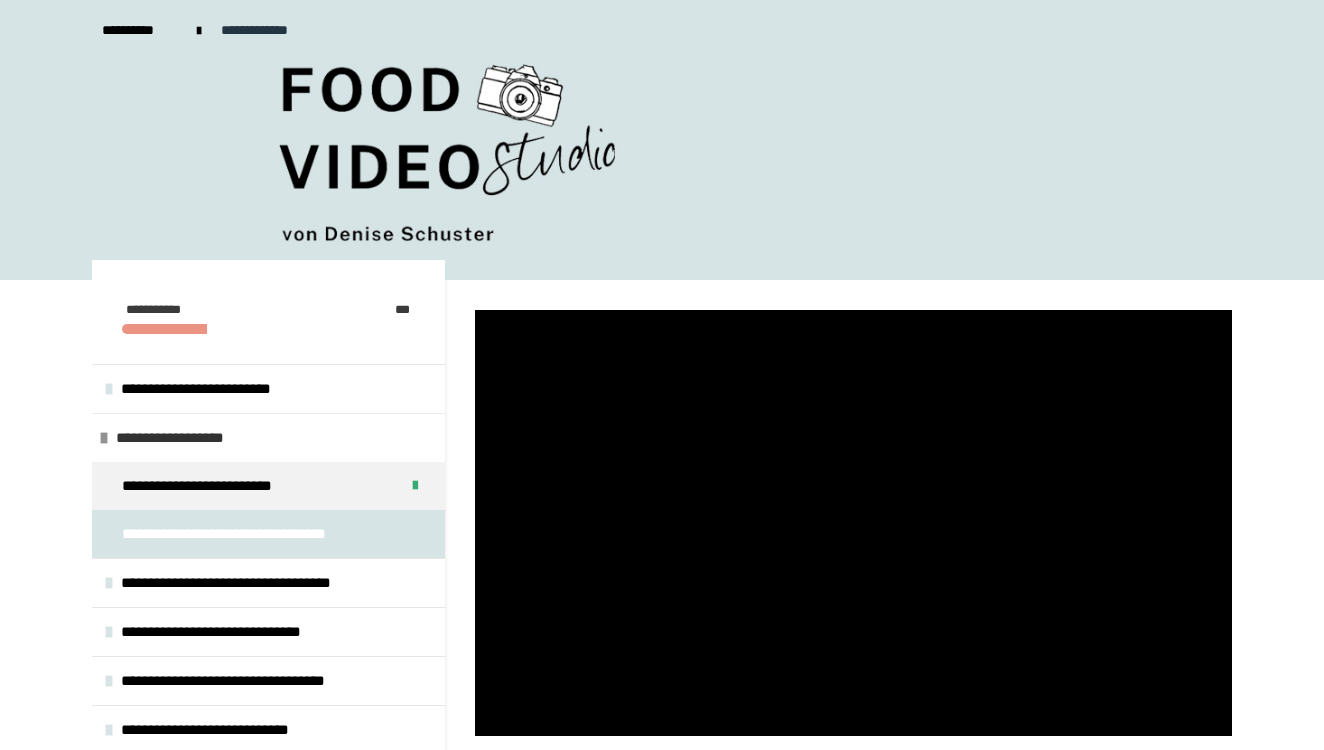 click on "**********" at bounding box center [268, 437] 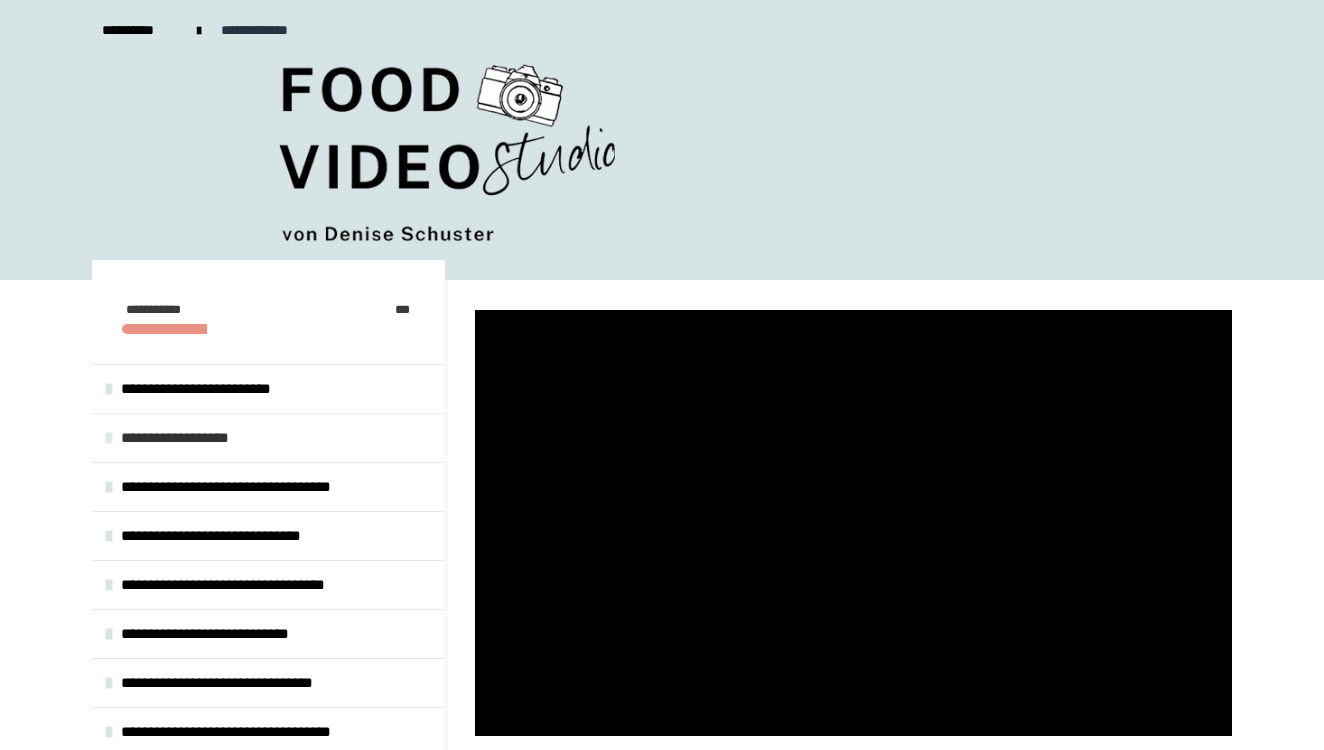 click on "**********" at bounding box center (268, 437) 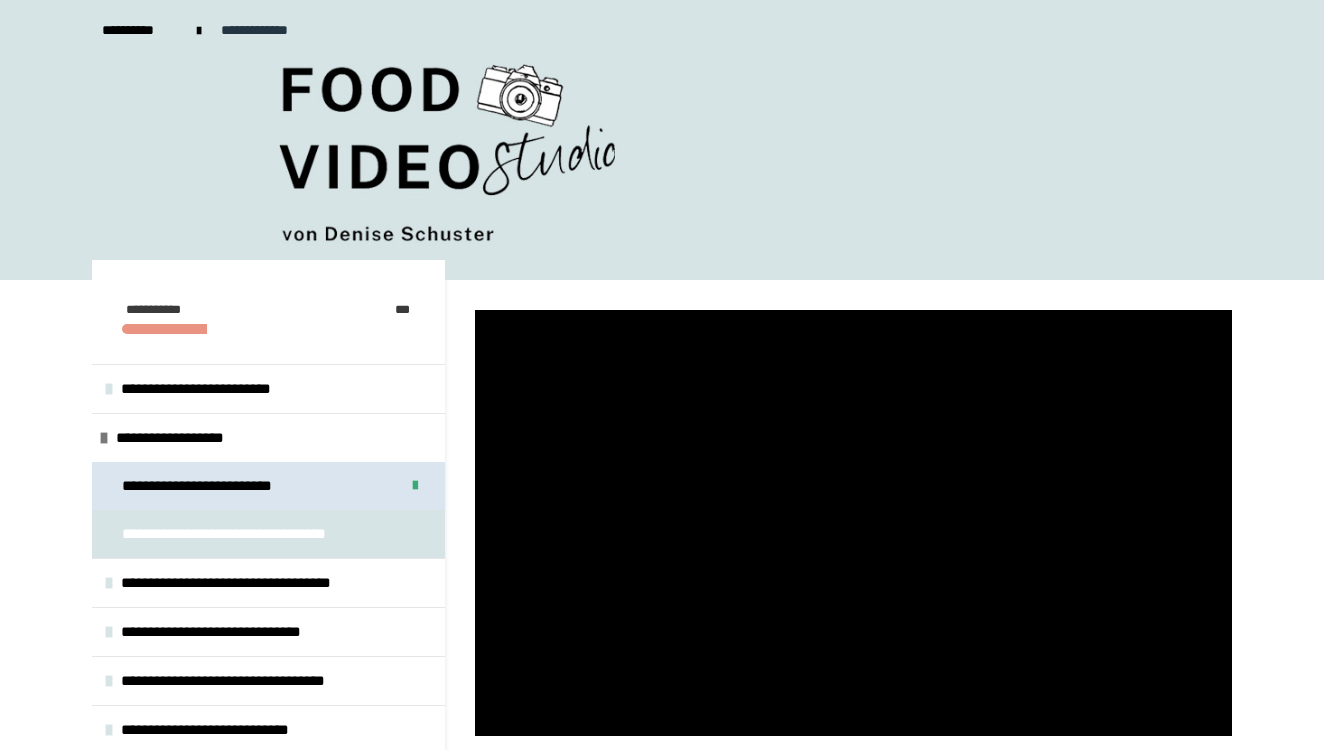 click on "**********" at bounding box center [216, 486] 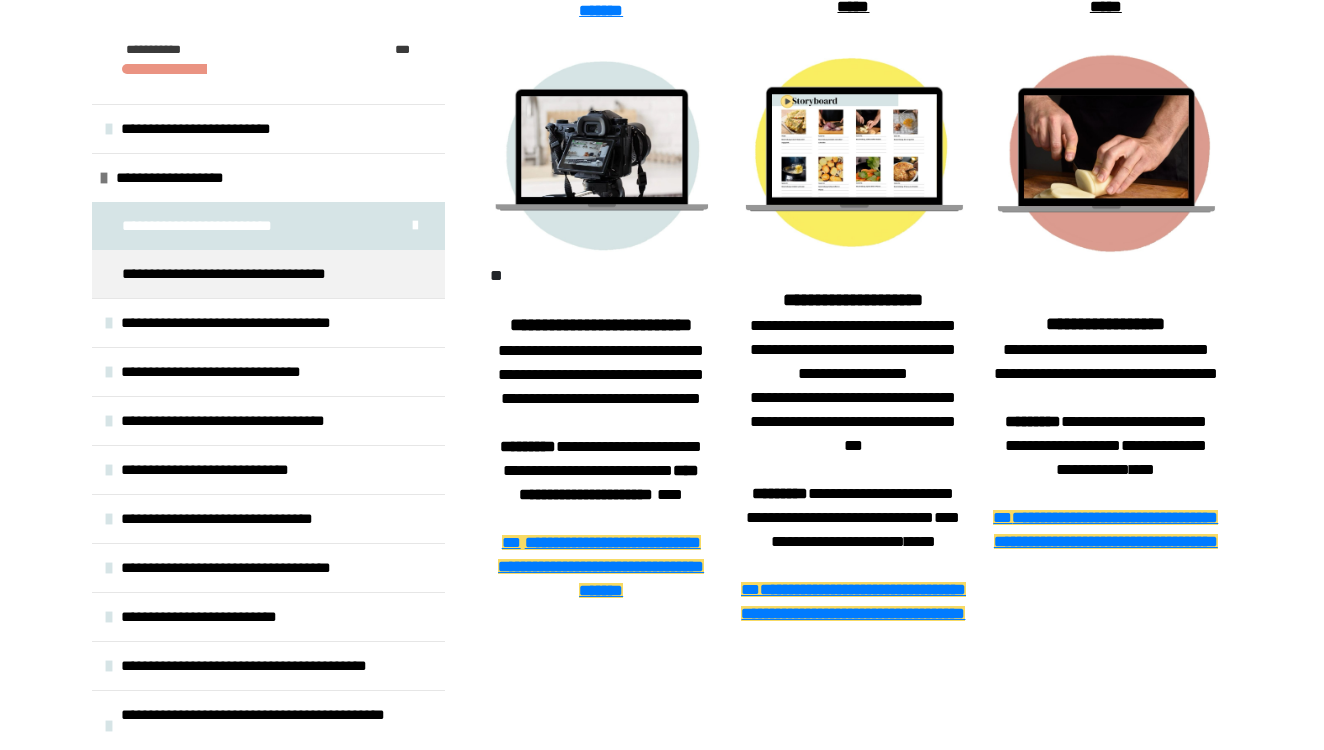 scroll, scrollTop: 970, scrollLeft: 0, axis: vertical 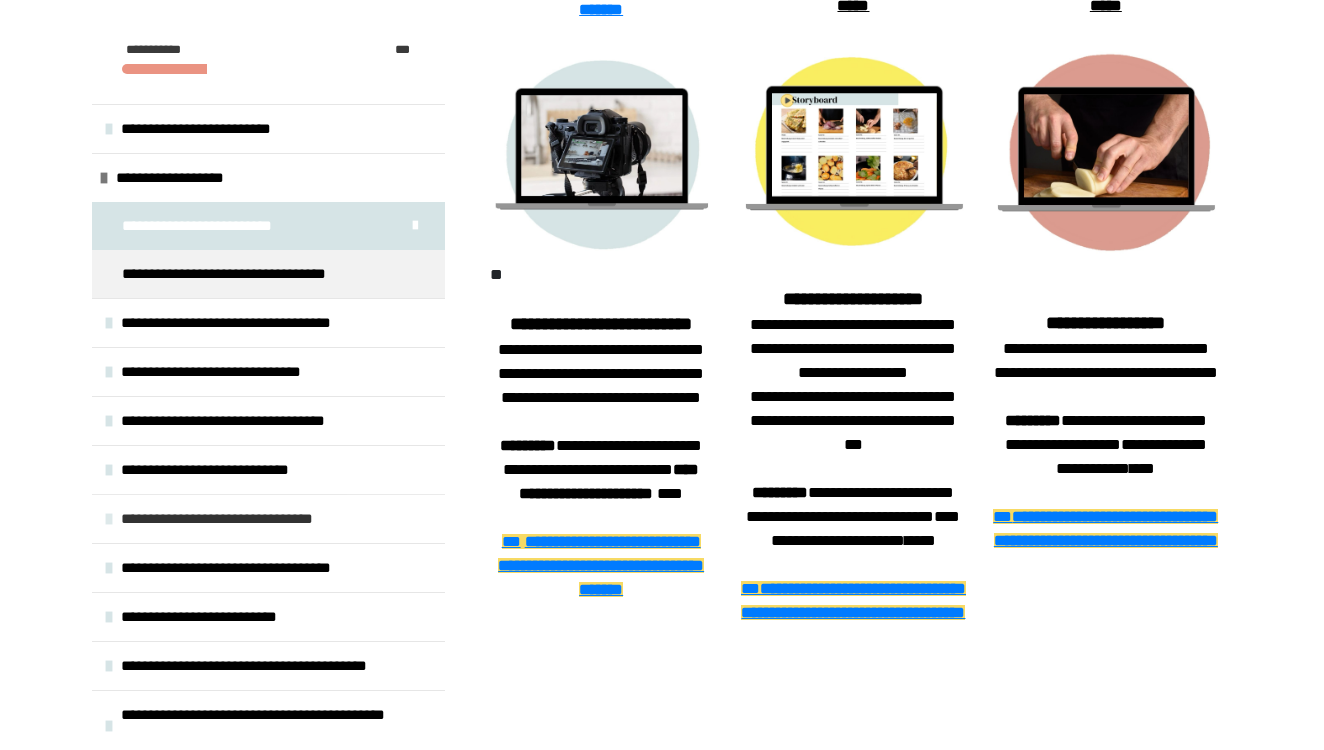 click on "**********" at bounding box center (239, 519) 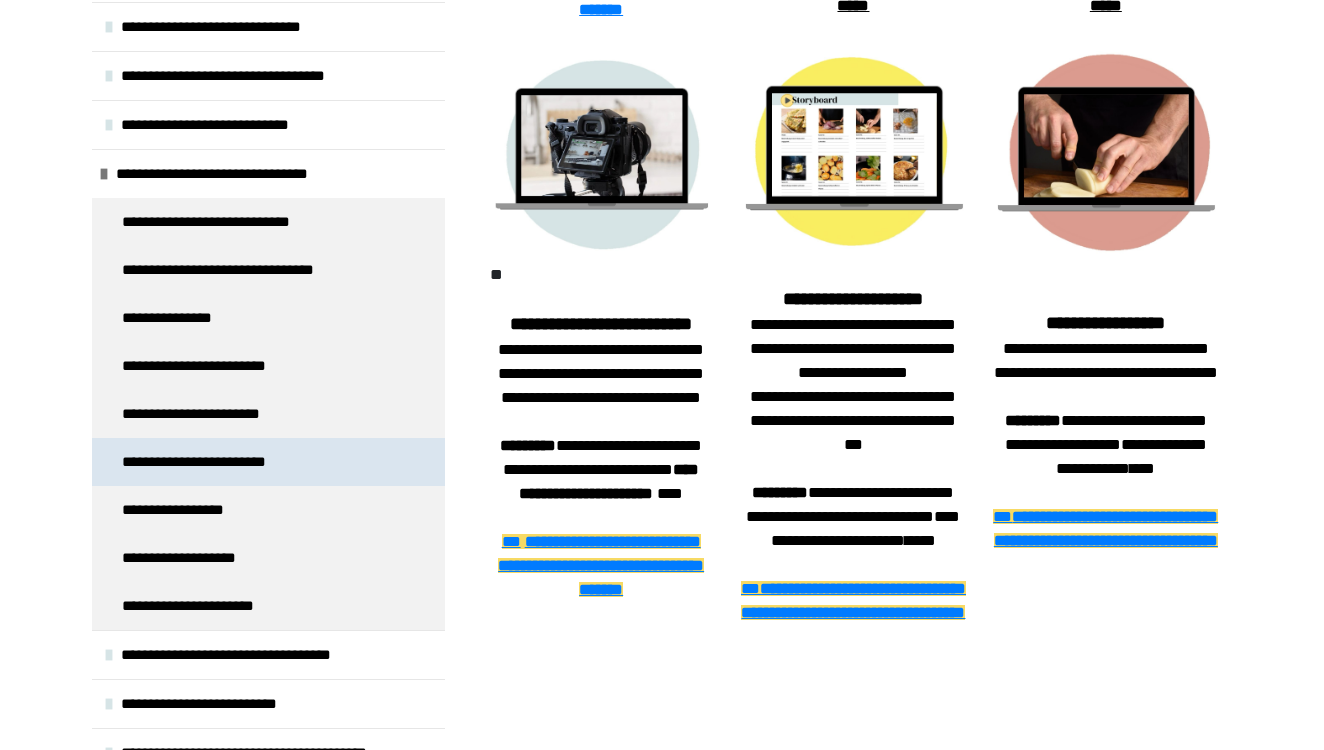 scroll, scrollTop: 353, scrollLeft: 0, axis: vertical 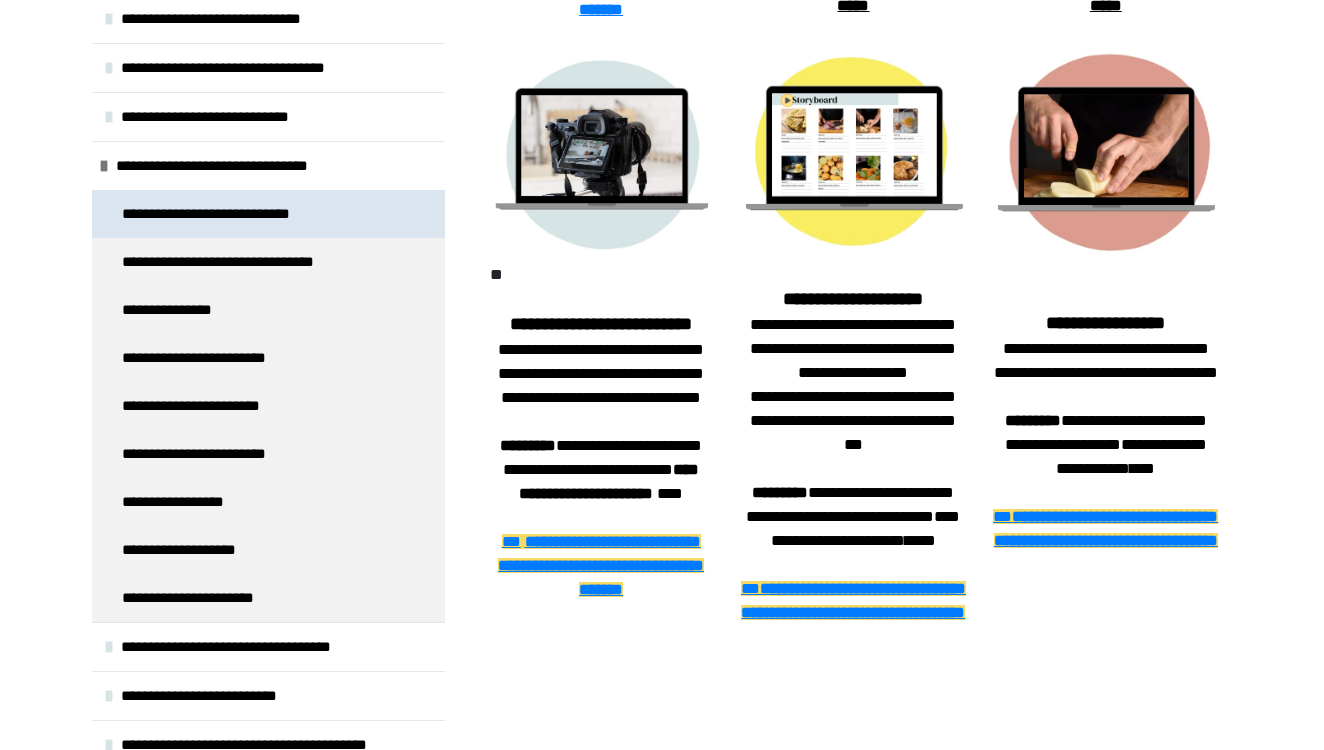 click on "**********" at bounding box center (225, 214) 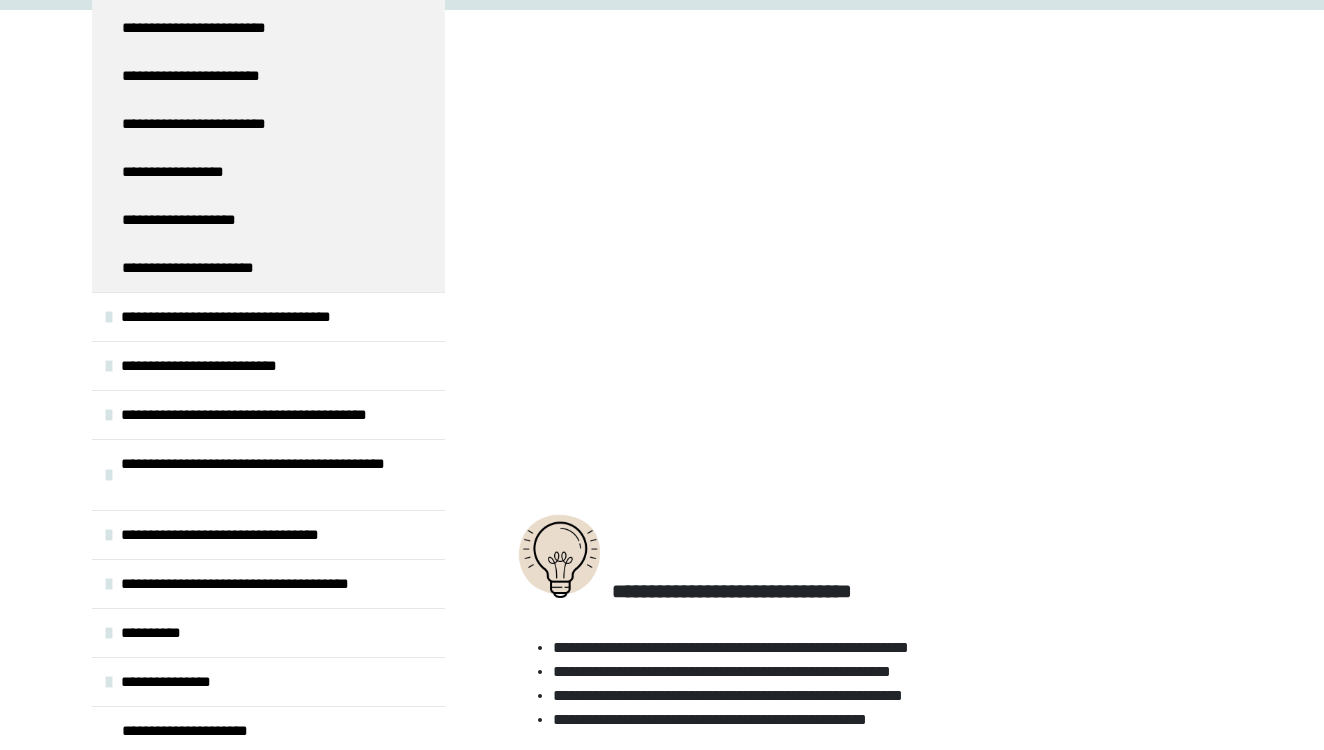 scroll, scrollTop: 685, scrollLeft: 0, axis: vertical 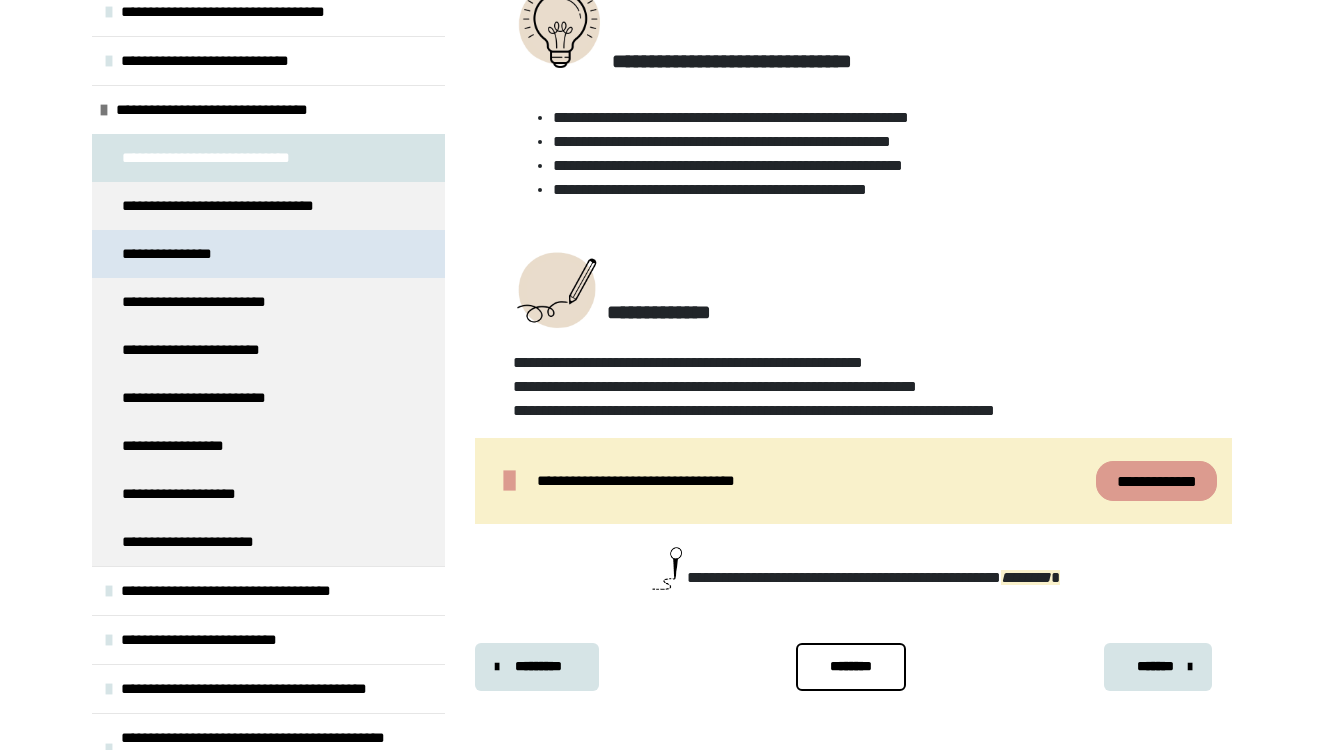 click on "**********" at bounding box center [268, 254] 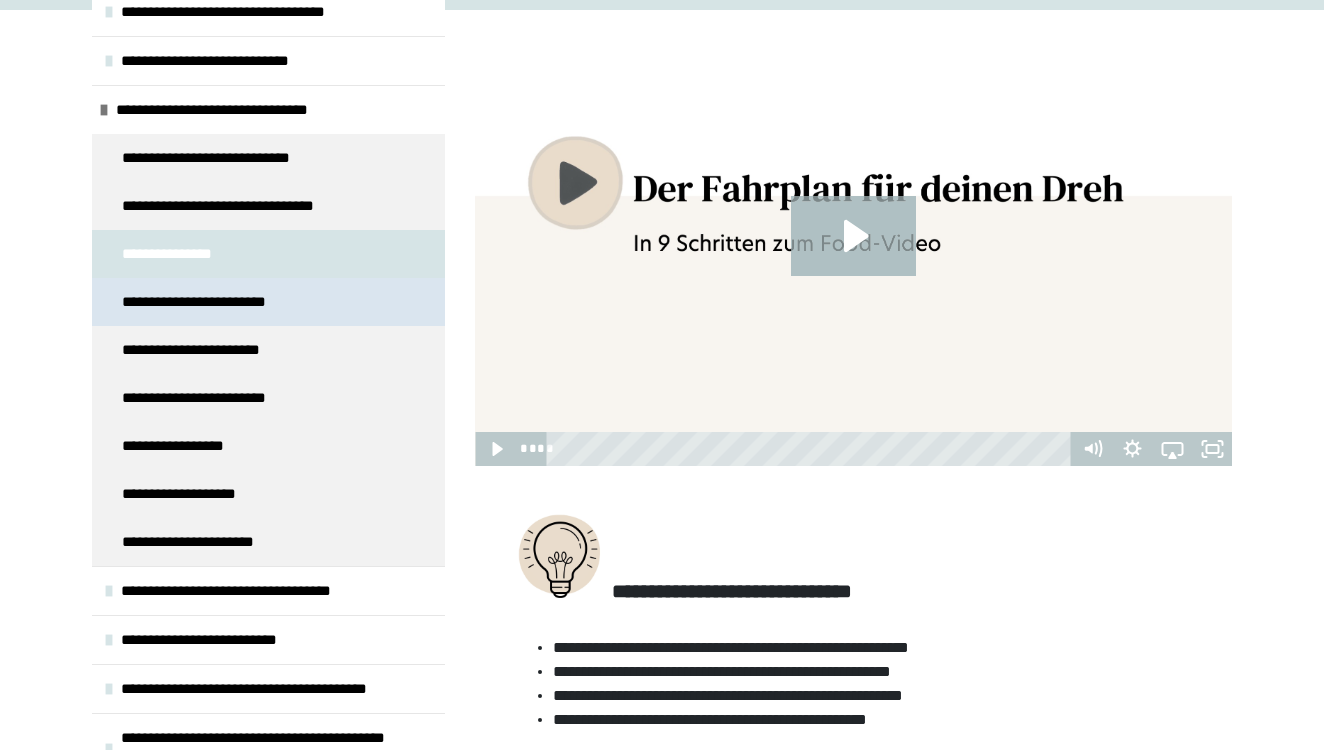 click on "**********" at bounding box center (206, 302) 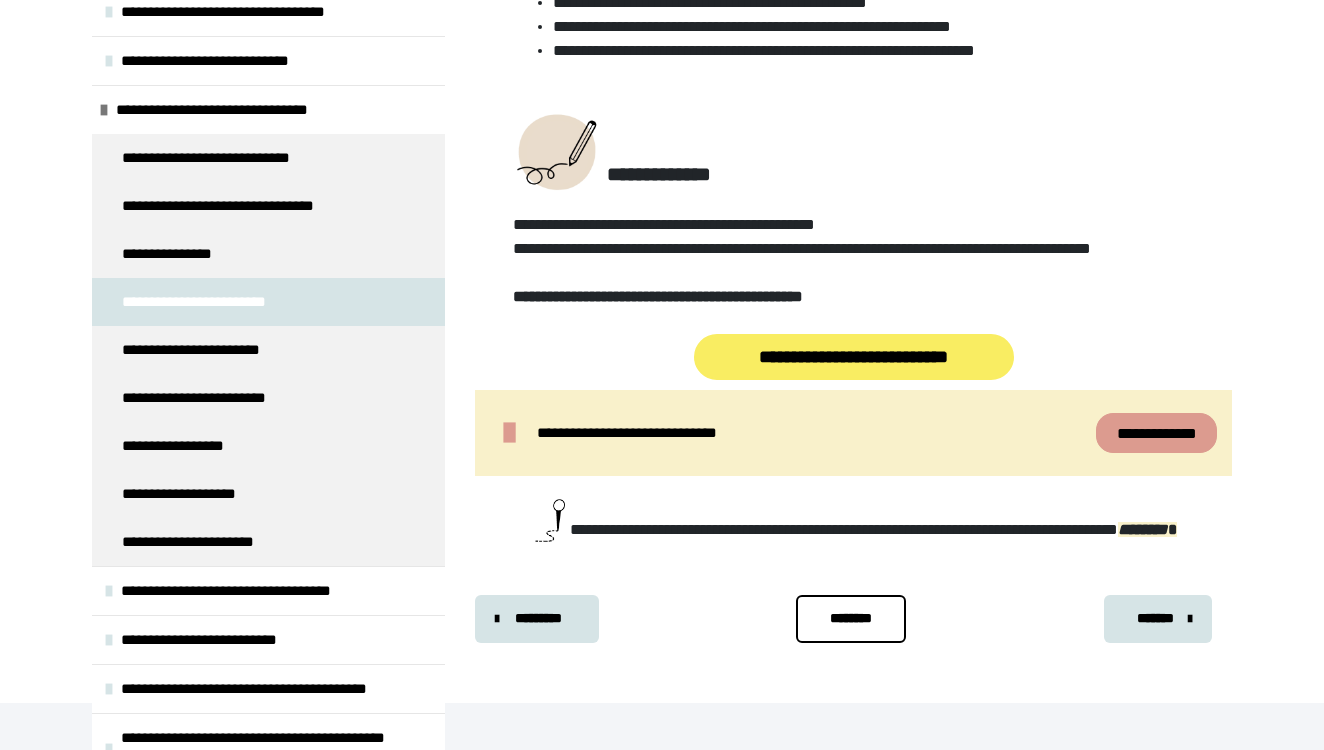 scroll, scrollTop: 1418, scrollLeft: 0, axis: vertical 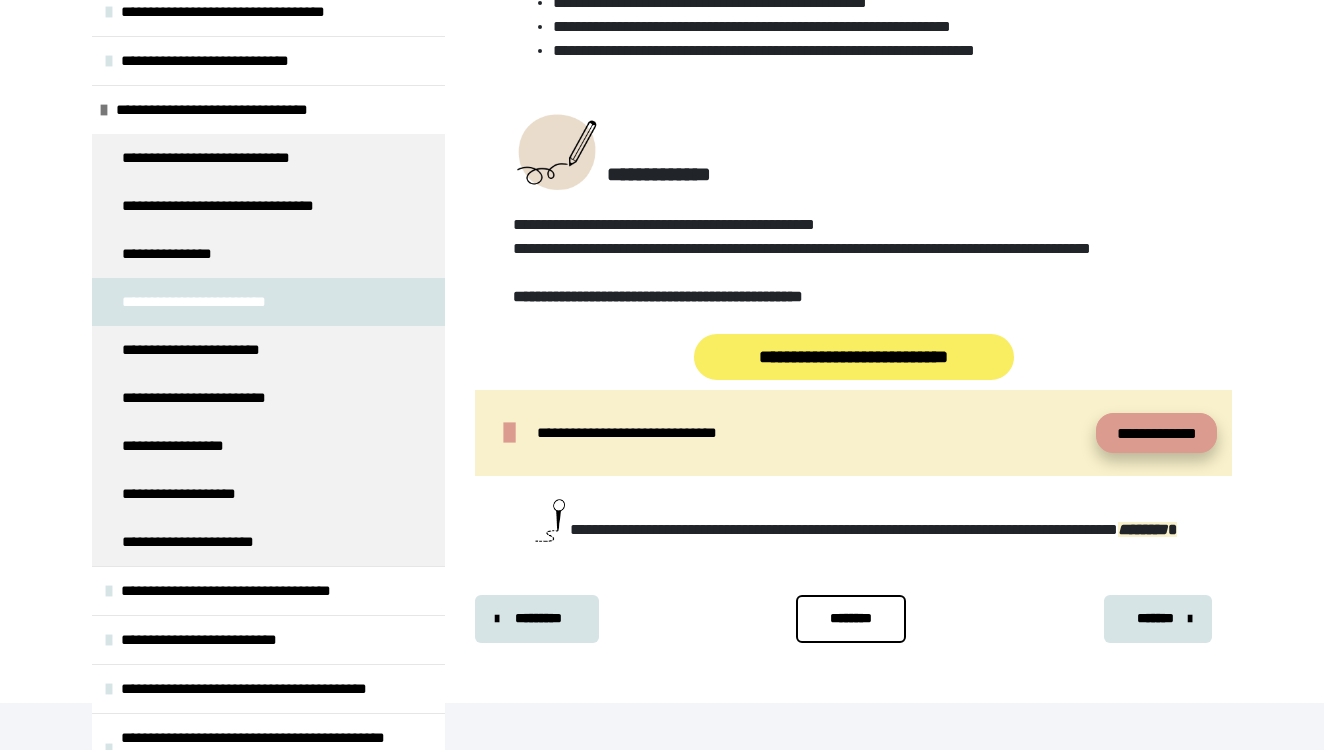 click on "**********" at bounding box center (1156, 433) 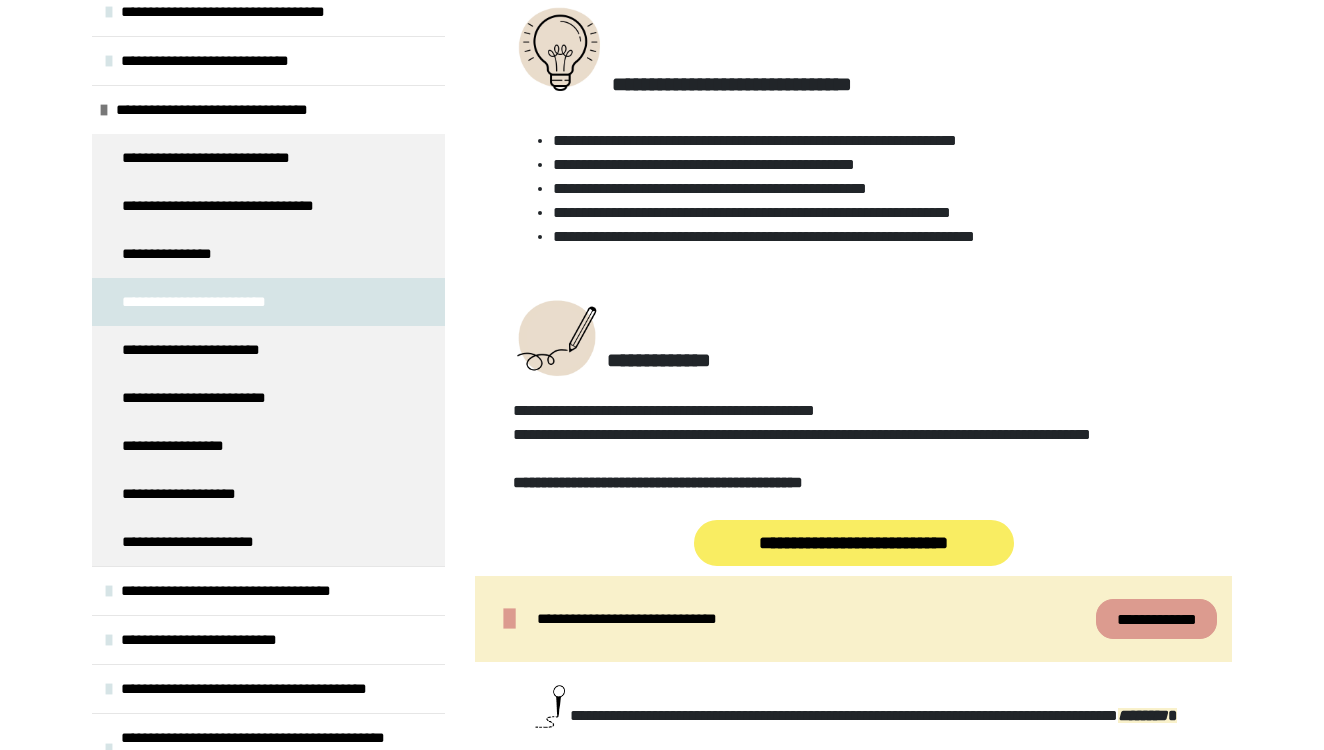 scroll, scrollTop: 1139, scrollLeft: 0, axis: vertical 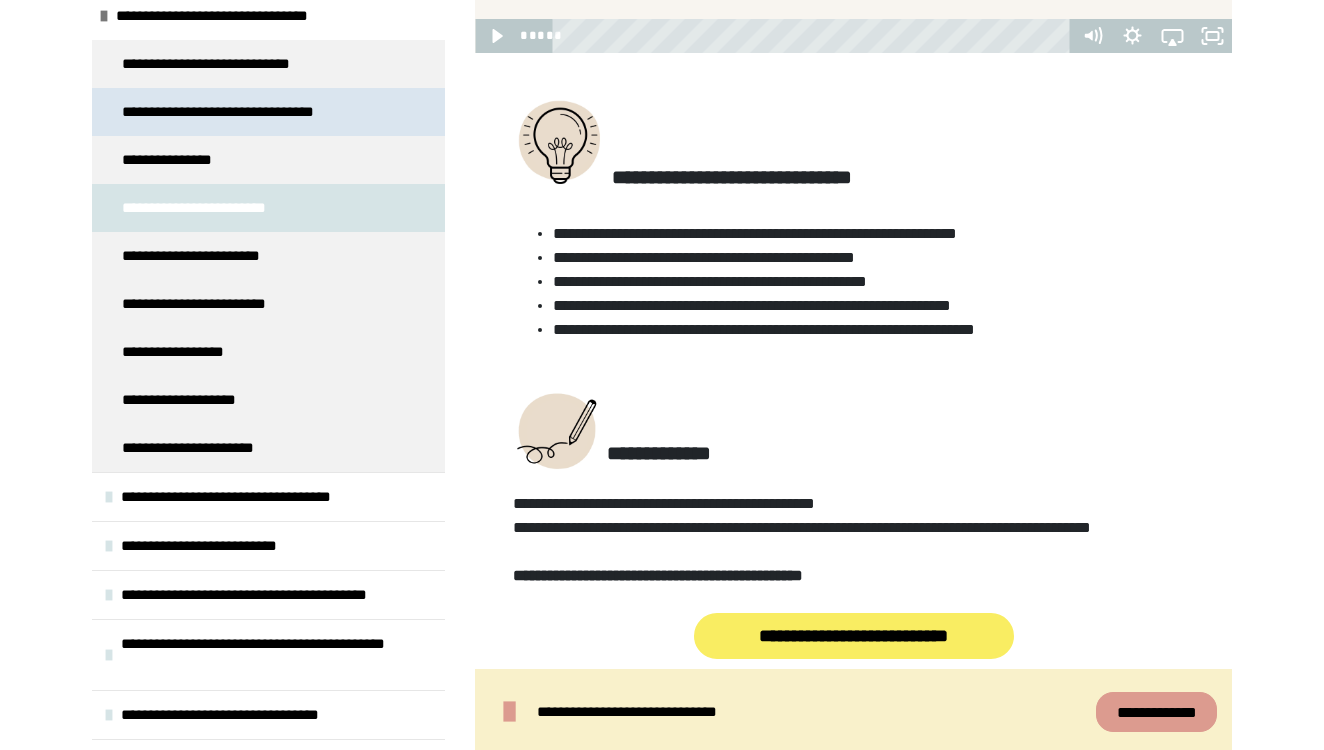 click on "**********" at bounding box center (242, 112) 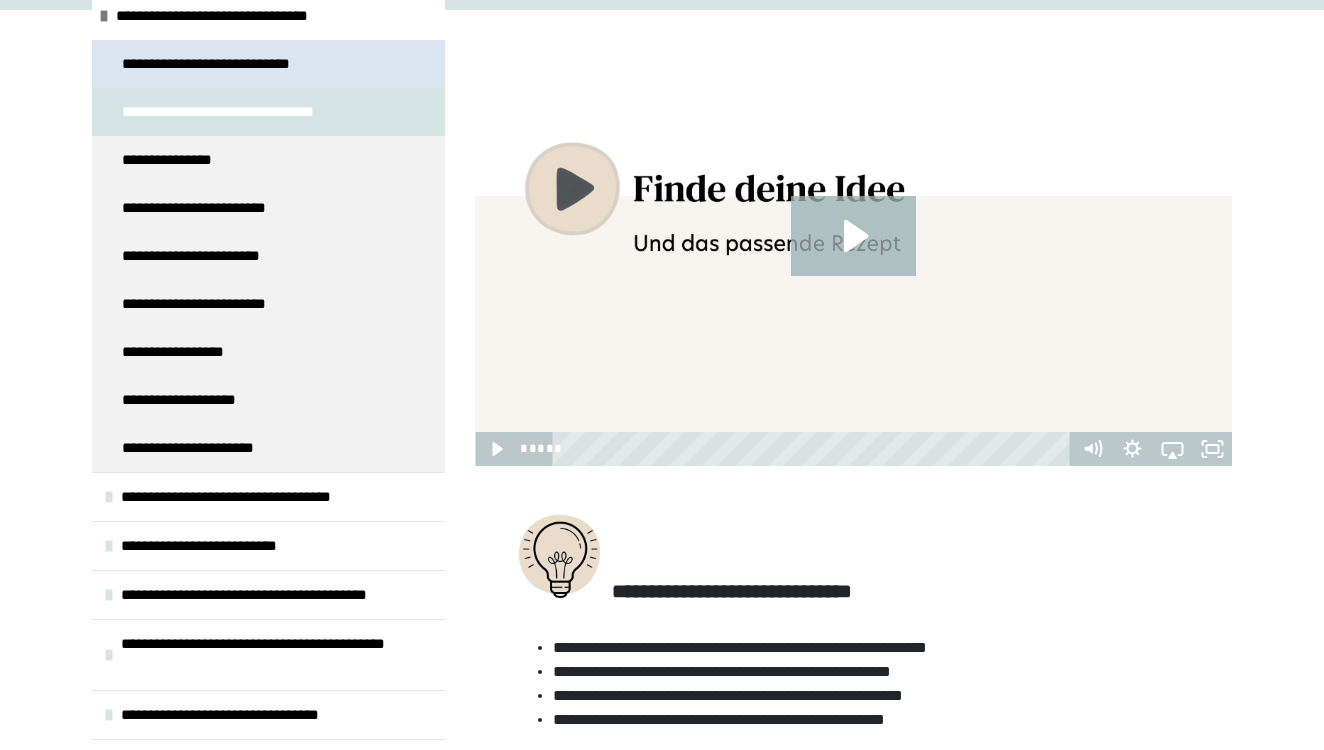 click on "**********" at bounding box center (225, 64) 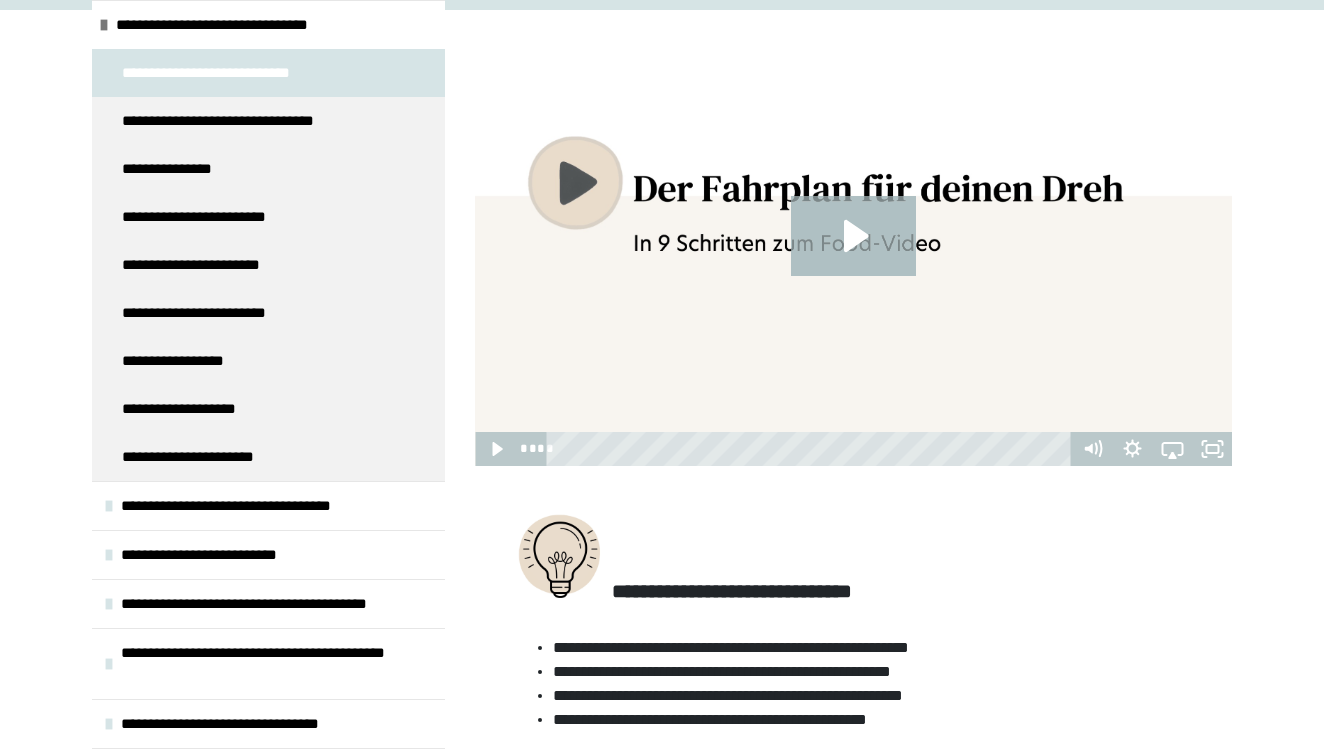 scroll, scrollTop: 486, scrollLeft: 0, axis: vertical 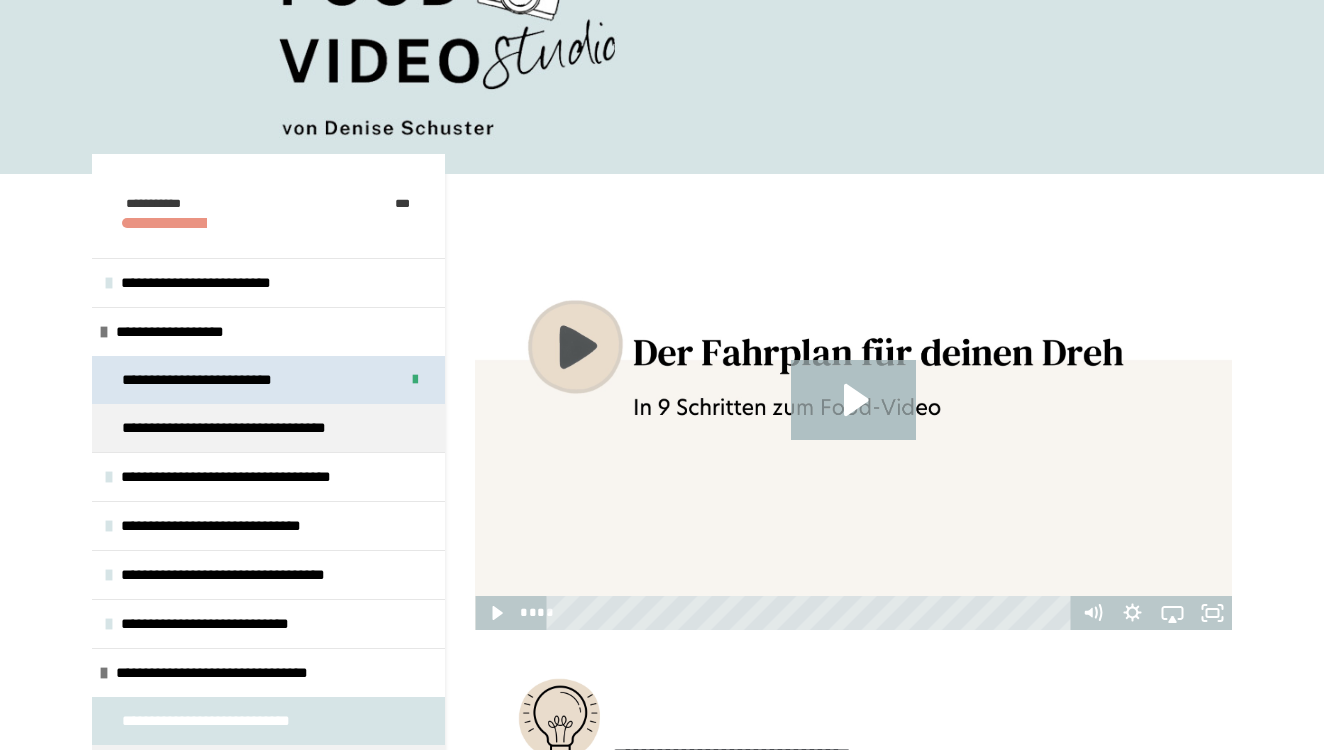 click on "**********" at bounding box center [216, 380] 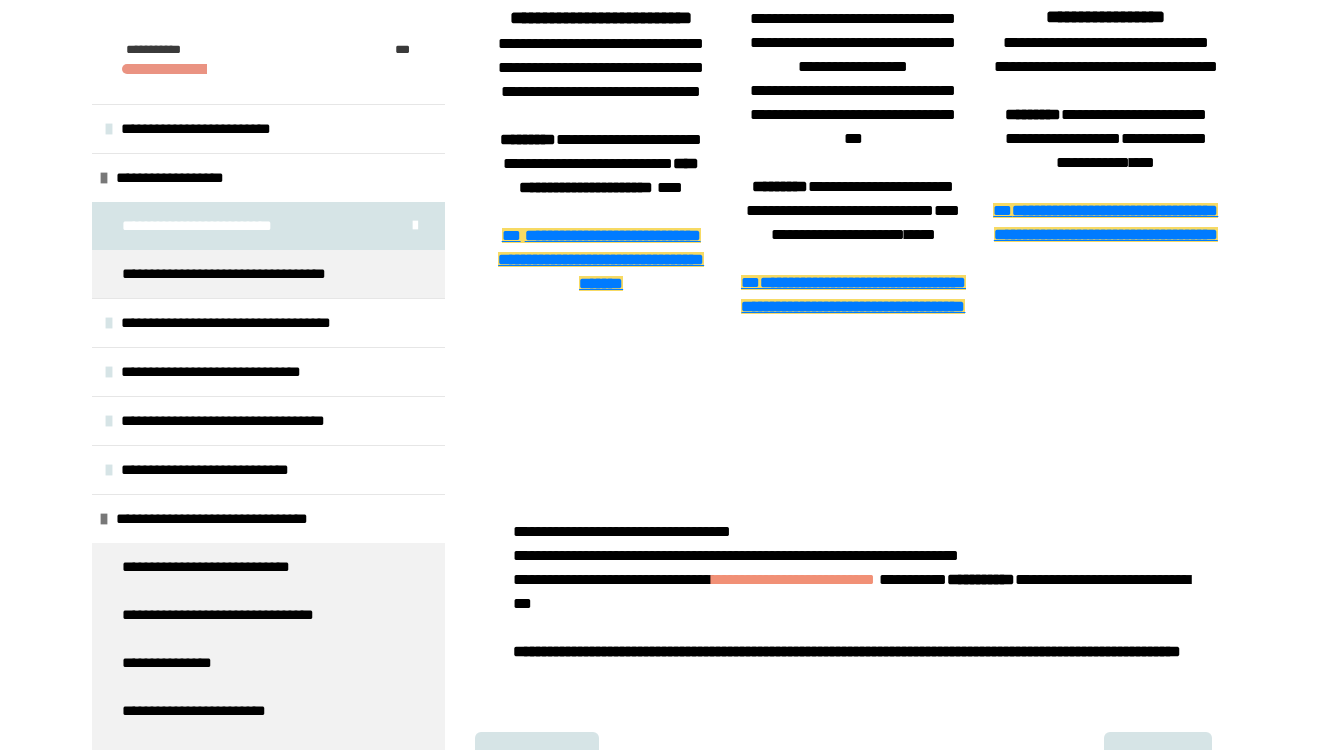scroll, scrollTop: 1139, scrollLeft: 0, axis: vertical 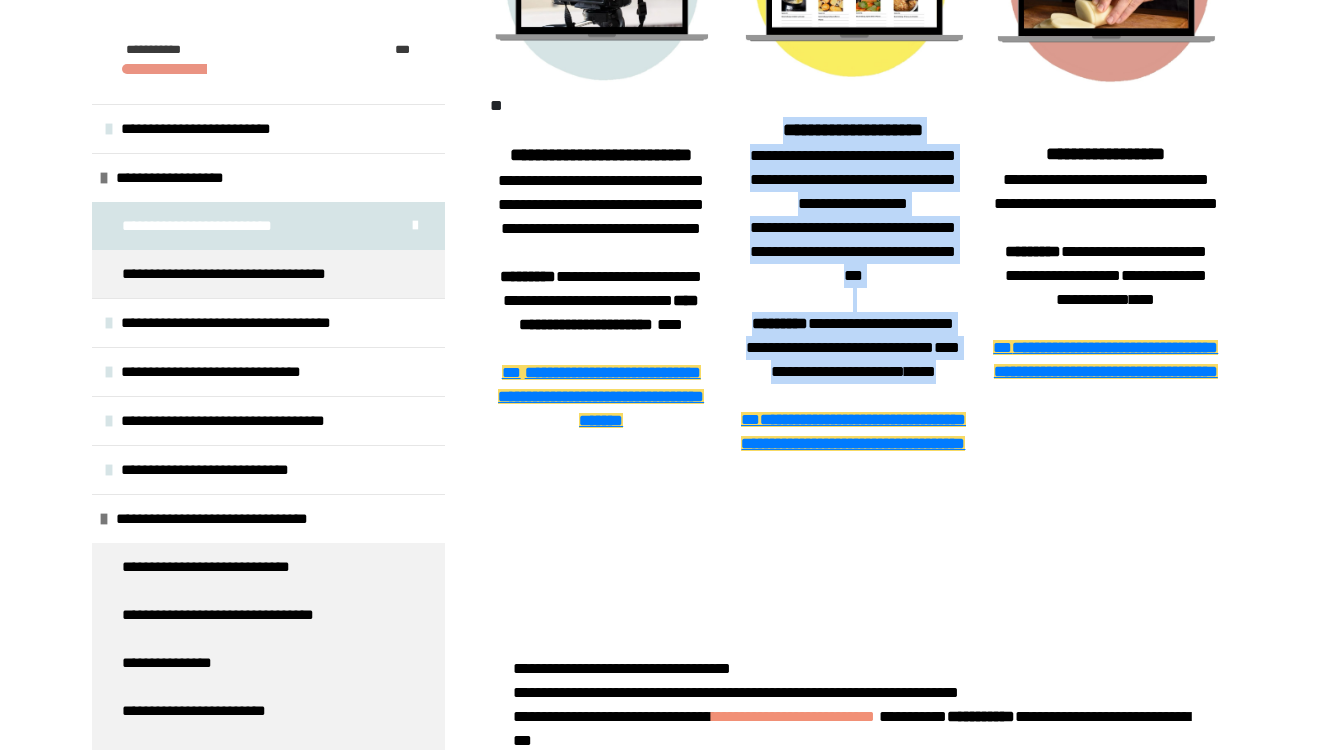 drag, startPoint x: 900, startPoint y: 442, endPoint x: 757, endPoint y: 131, distance: 342.30103 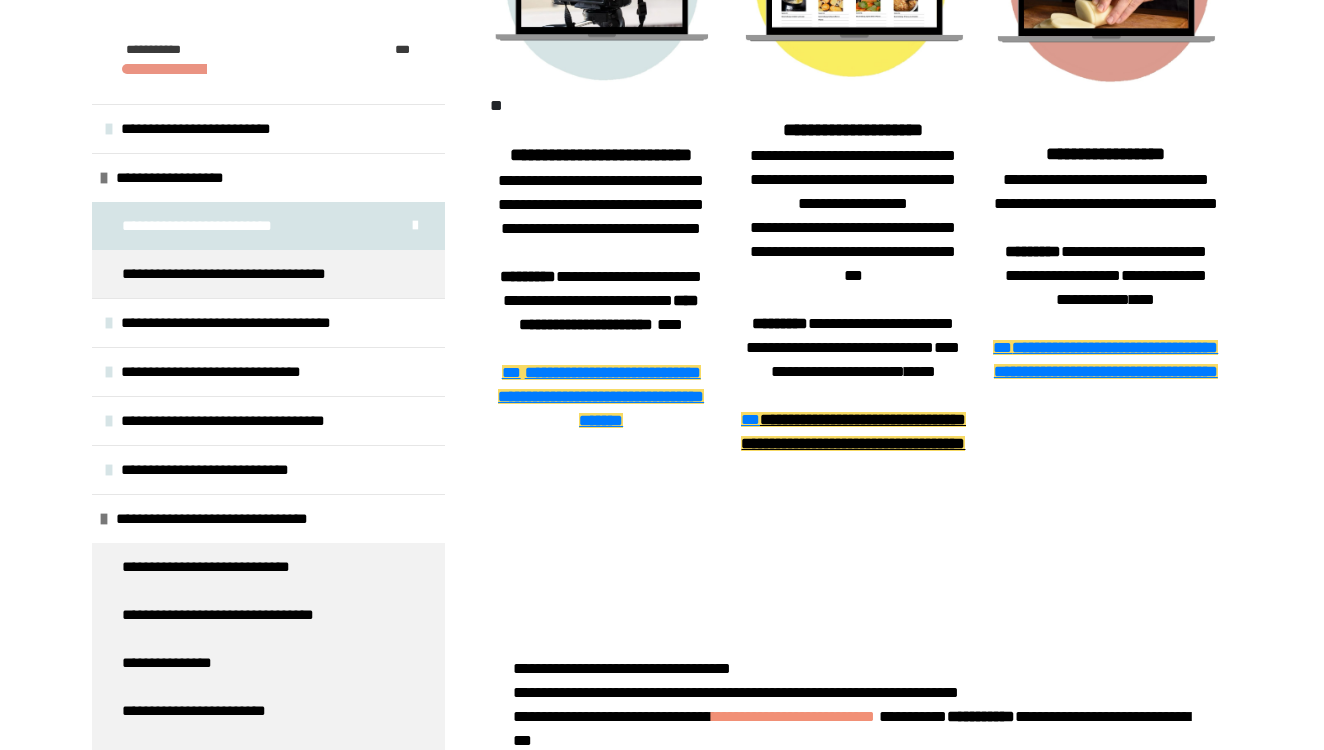 click on "**********" at bounding box center (853, 431) 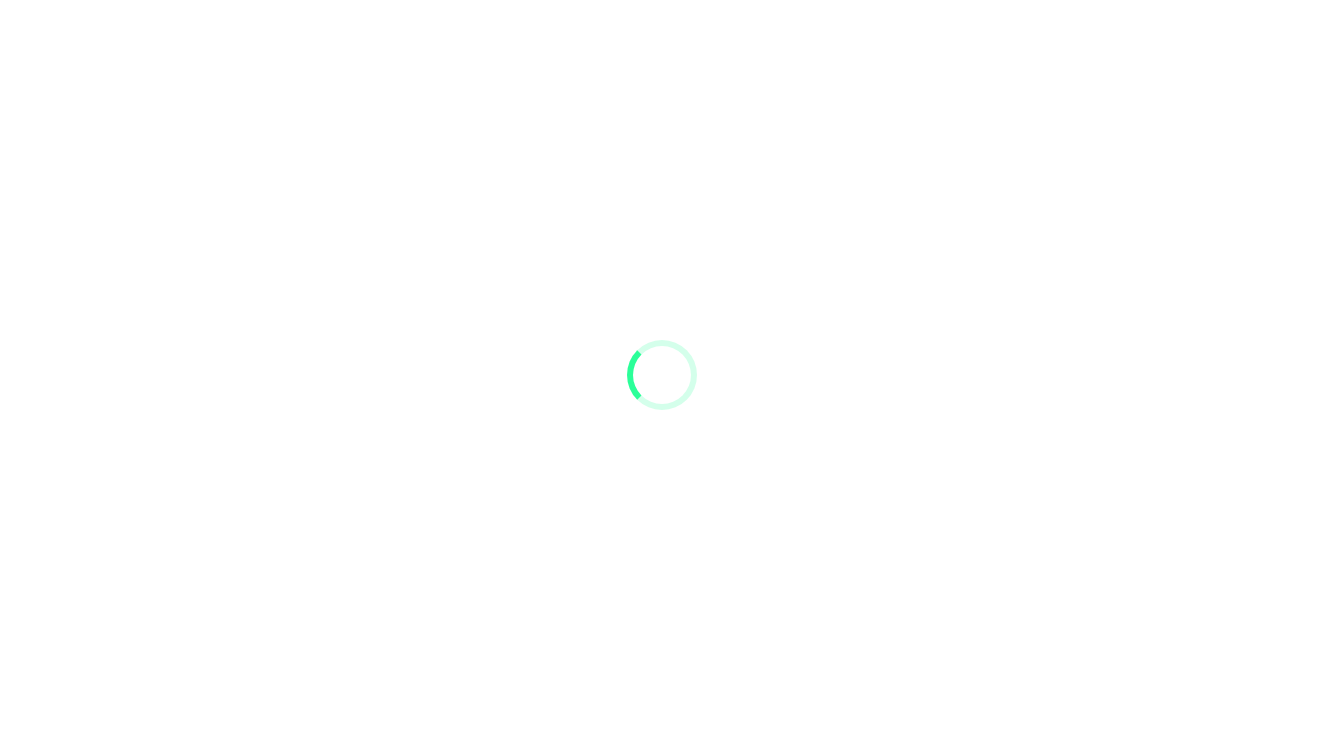 scroll, scrollTop: 0, scrollLeft: 0, axis: both 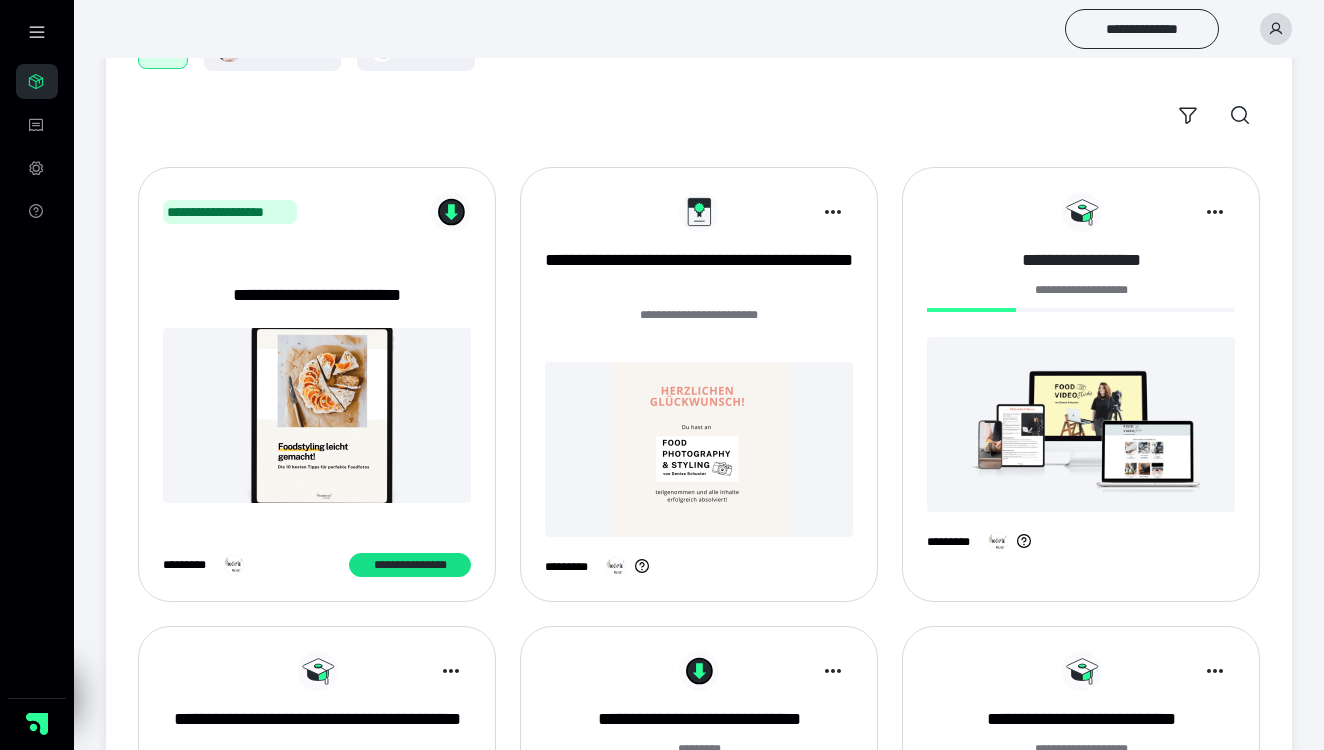 click on "**********" at bounding box center (1081, 260) 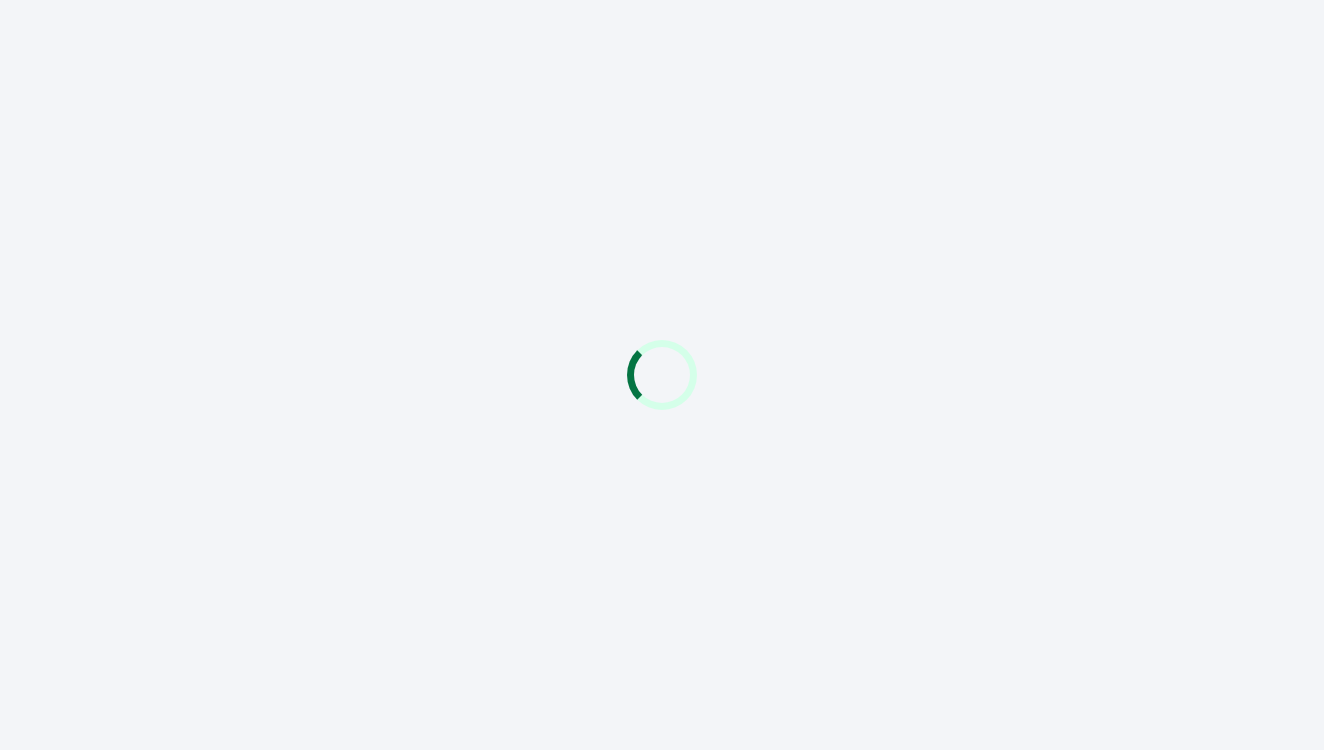 scroll, scrollTop: 0, scrollLeft: 0, axis: both 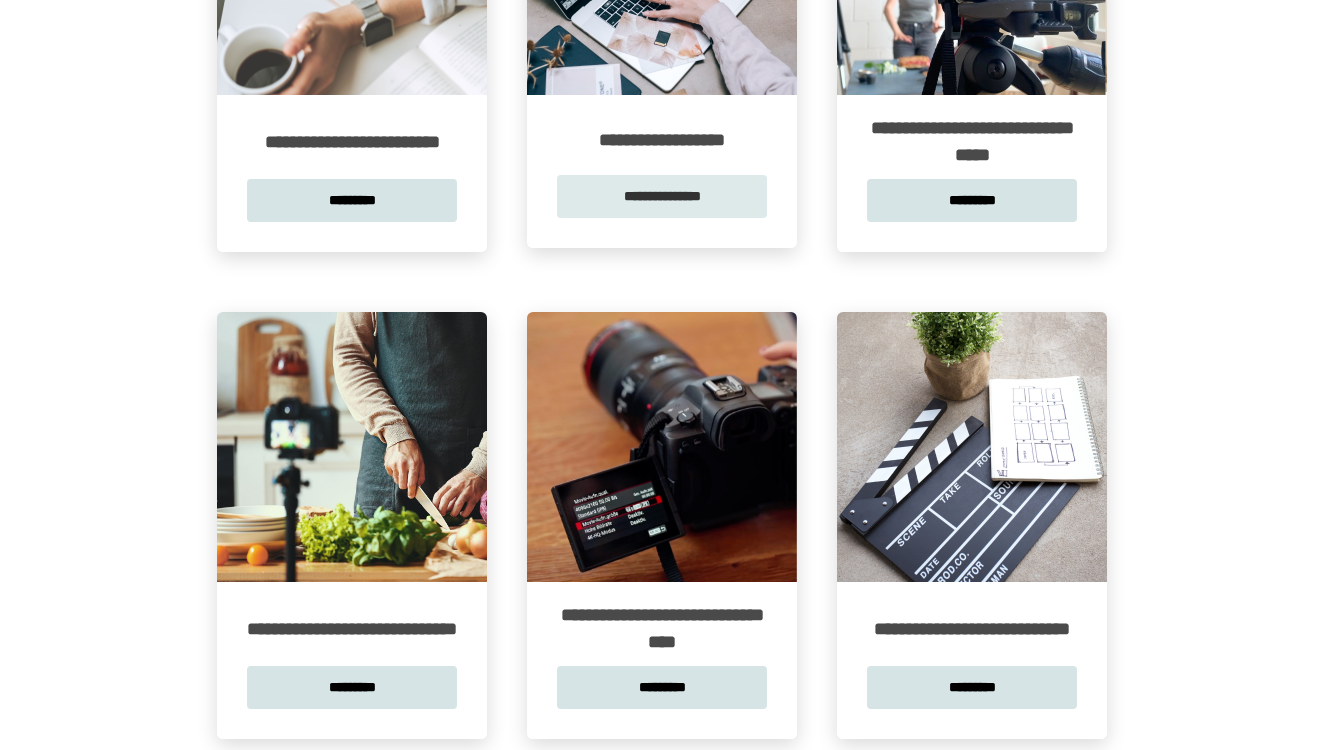 click on "**********" at bounding box center (662, 196) 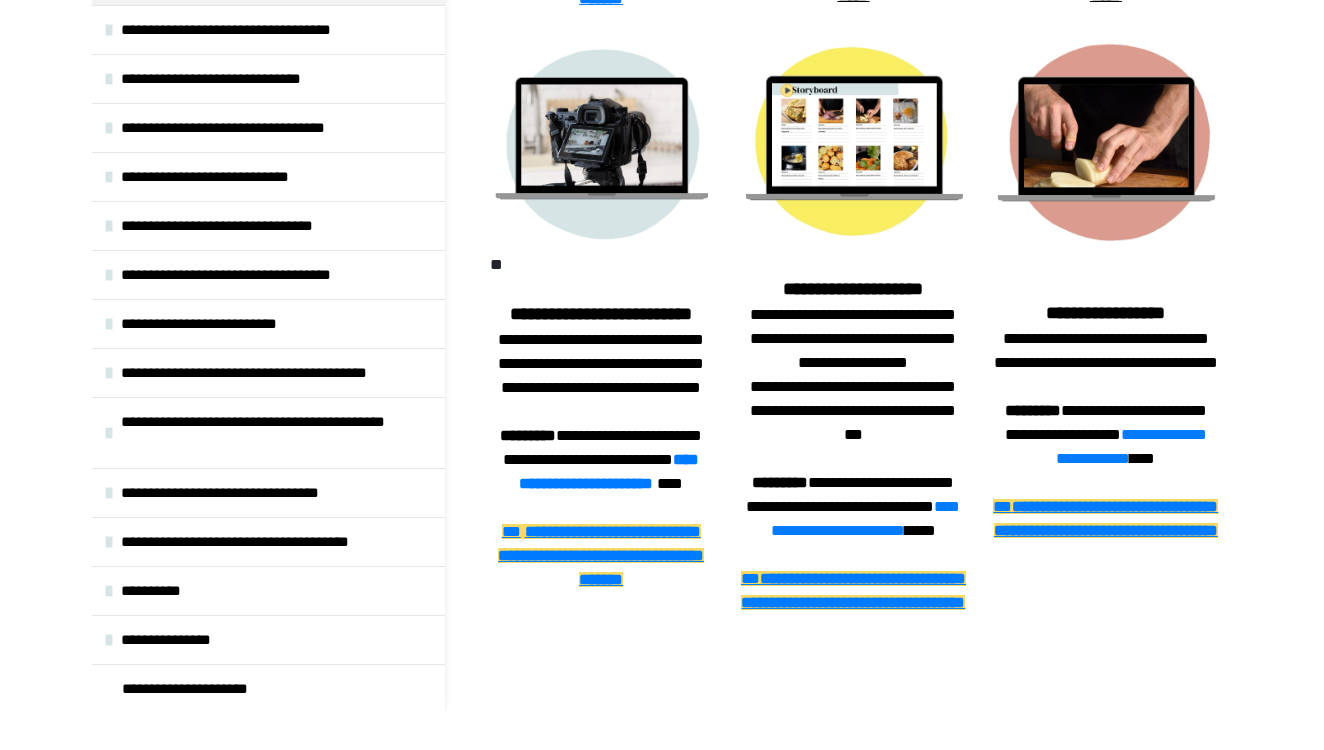 scroll, scrollTop: 577, scrollLeft: 0, axis: vertical 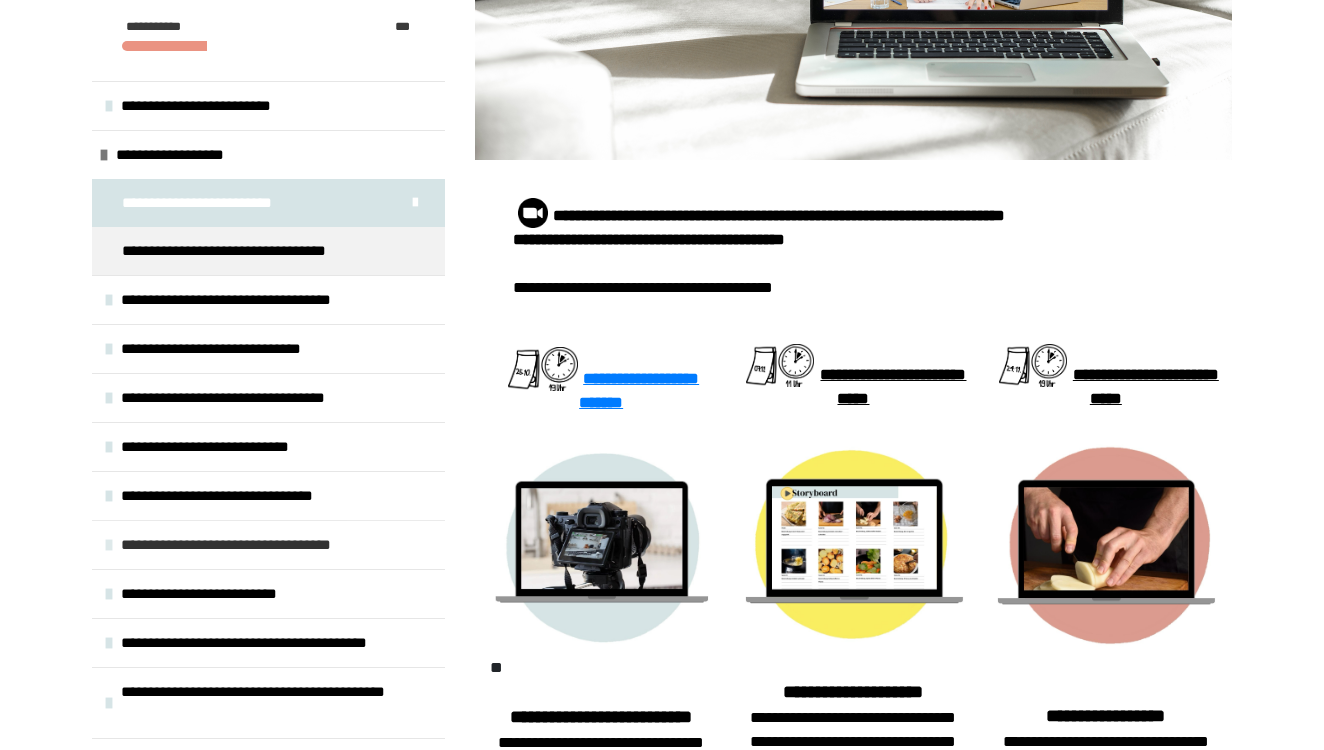 click on "**********" at bounding box center [268, 544] 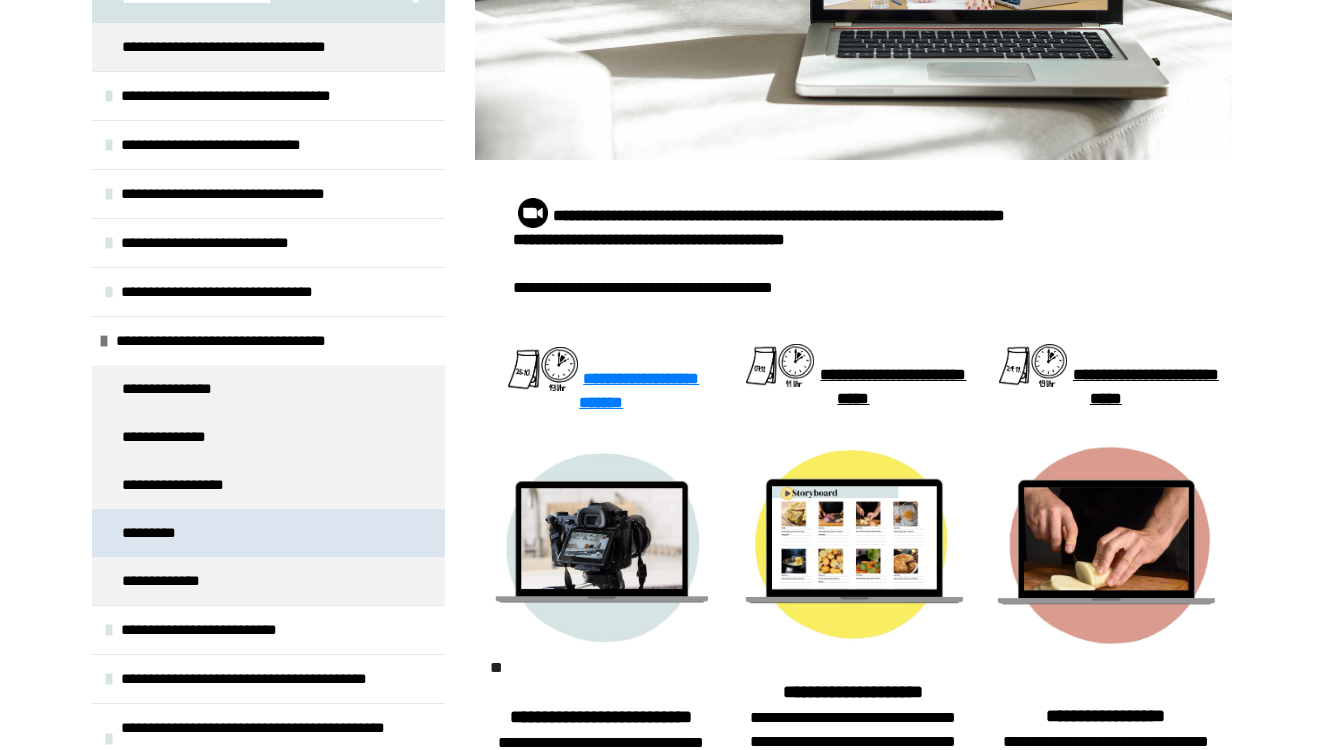scroll, scrollTop: 236, scrollLeft: 0, axis: vertical 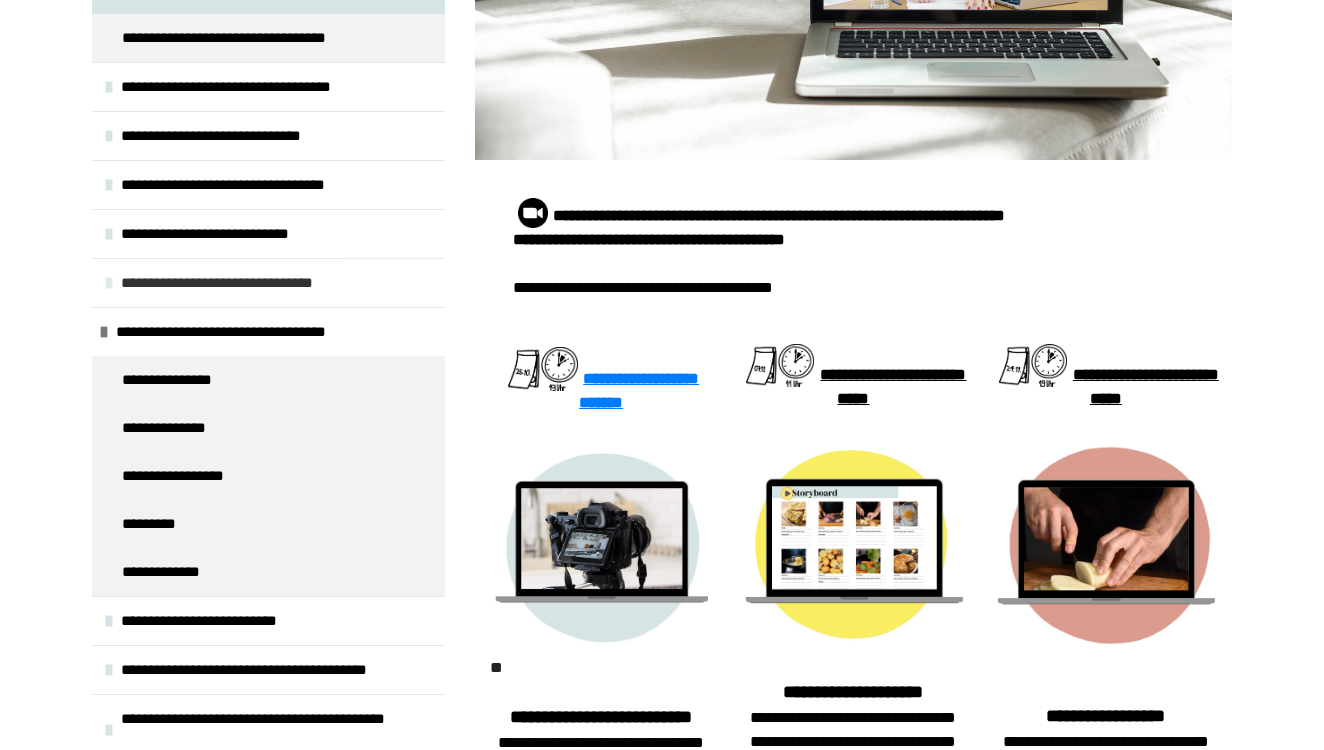 click at bounding box center (109, 283) 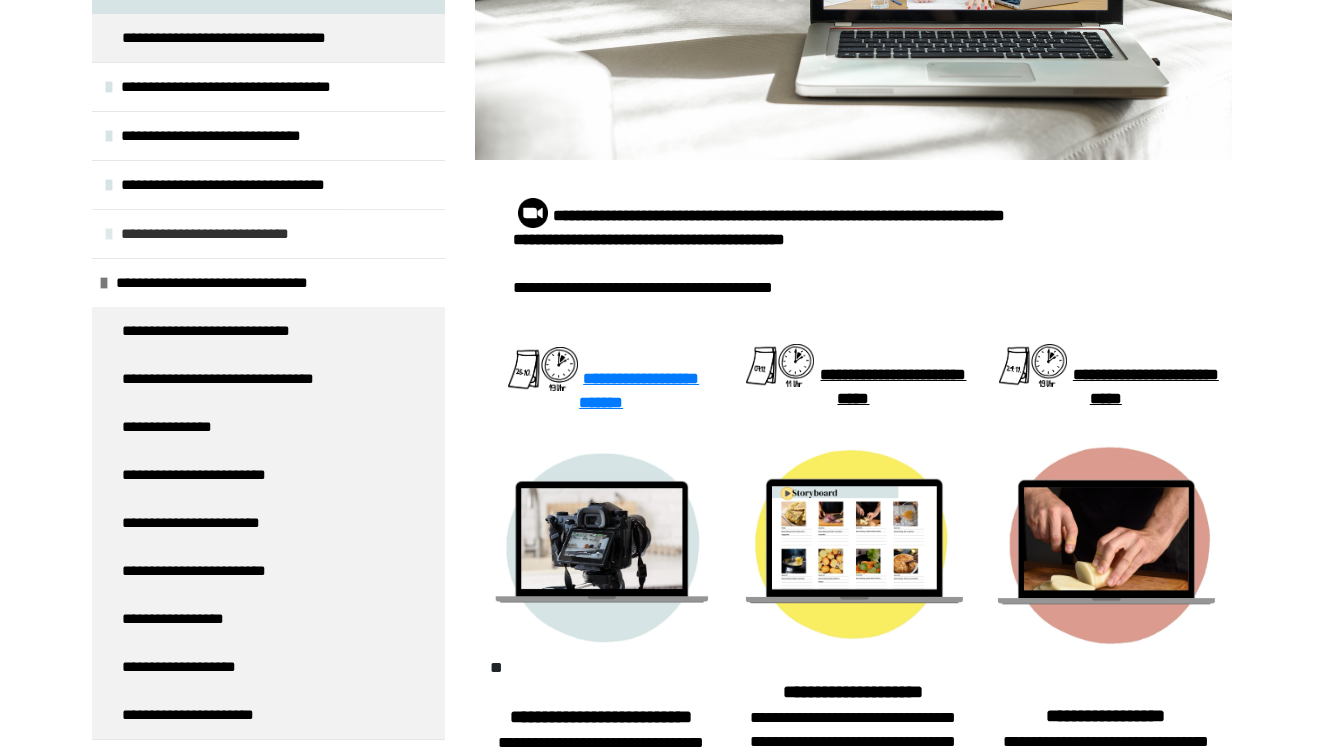 click at bounding box center [109, 234] 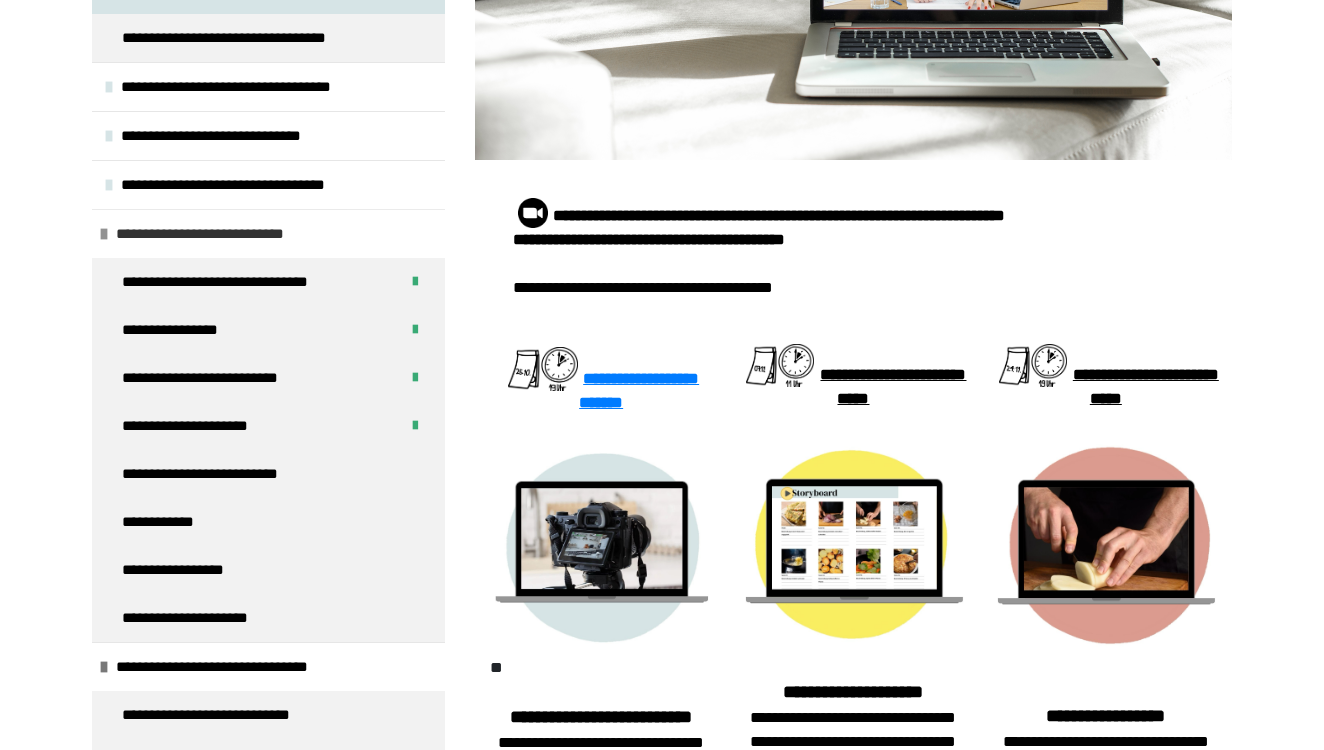 click at bounding box center [104, 234] 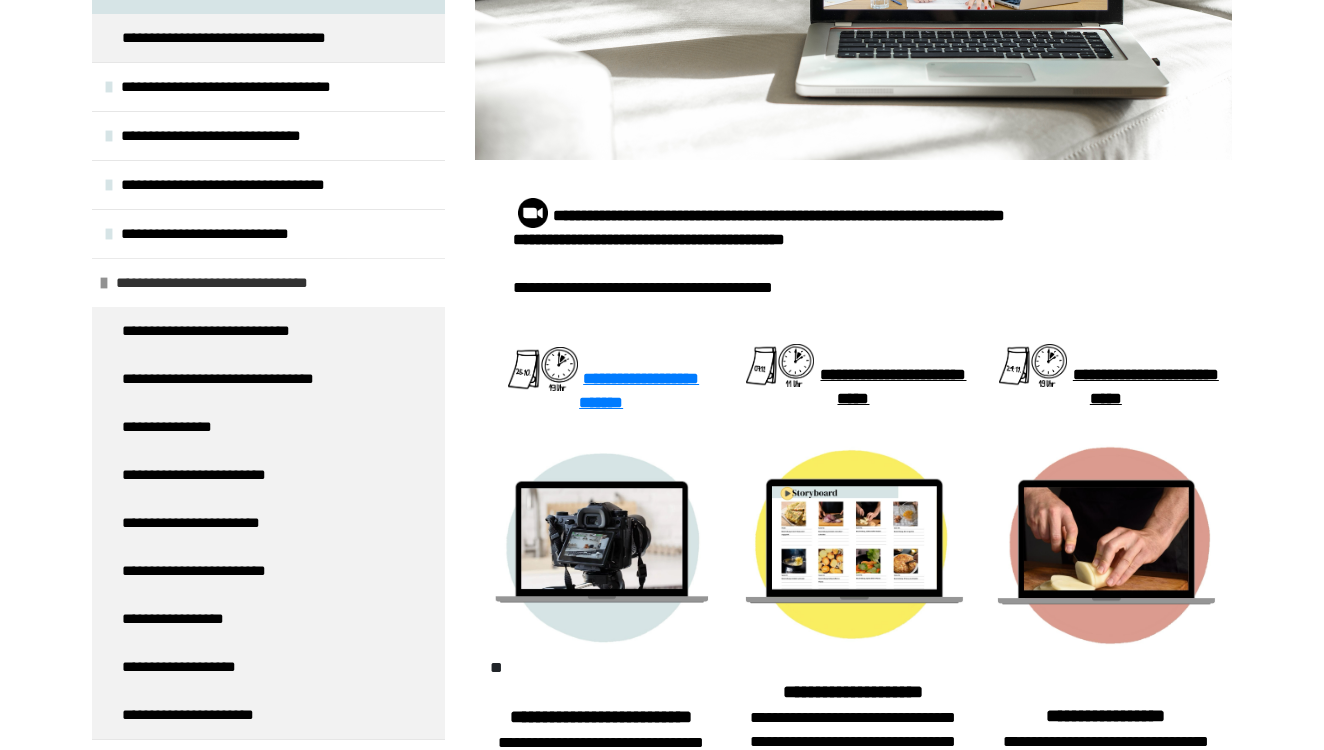 click at bounding box center (104, 283) 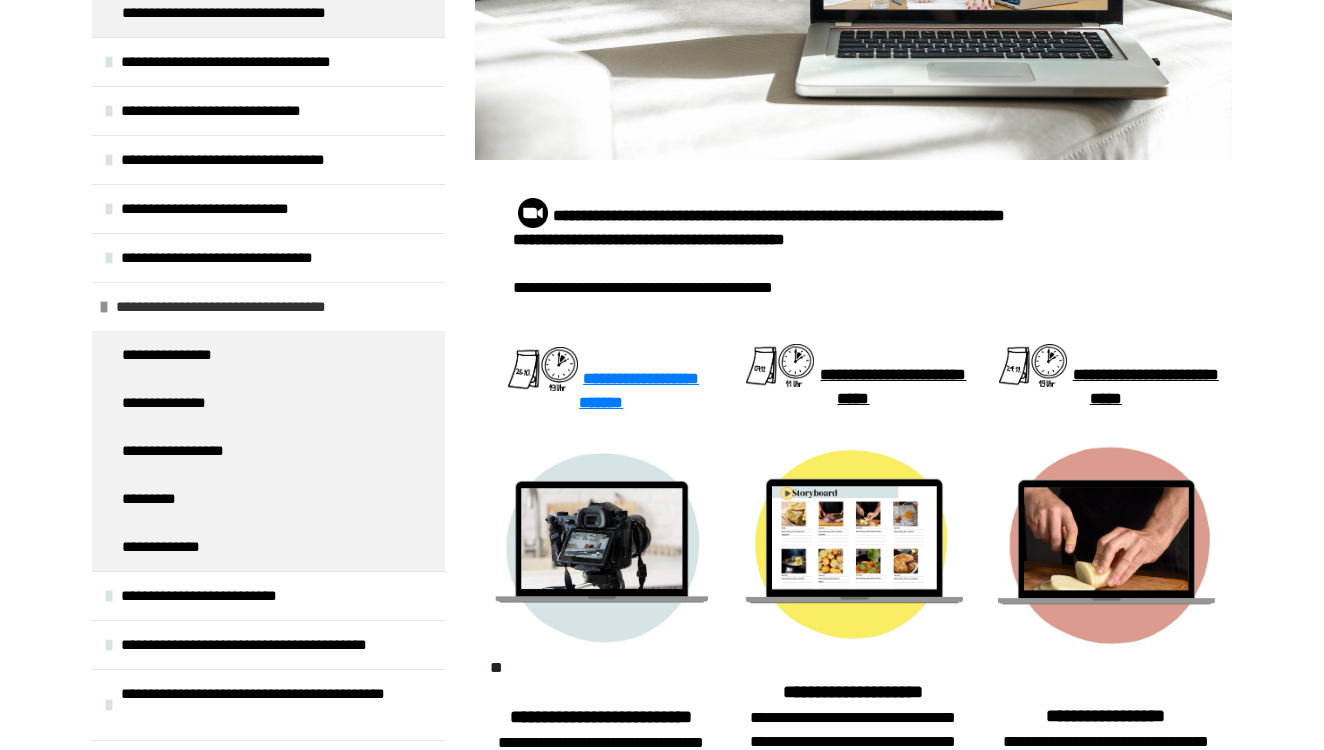 scroll, scrollTop: 270, scrollLeft: 0, axis: vertical 